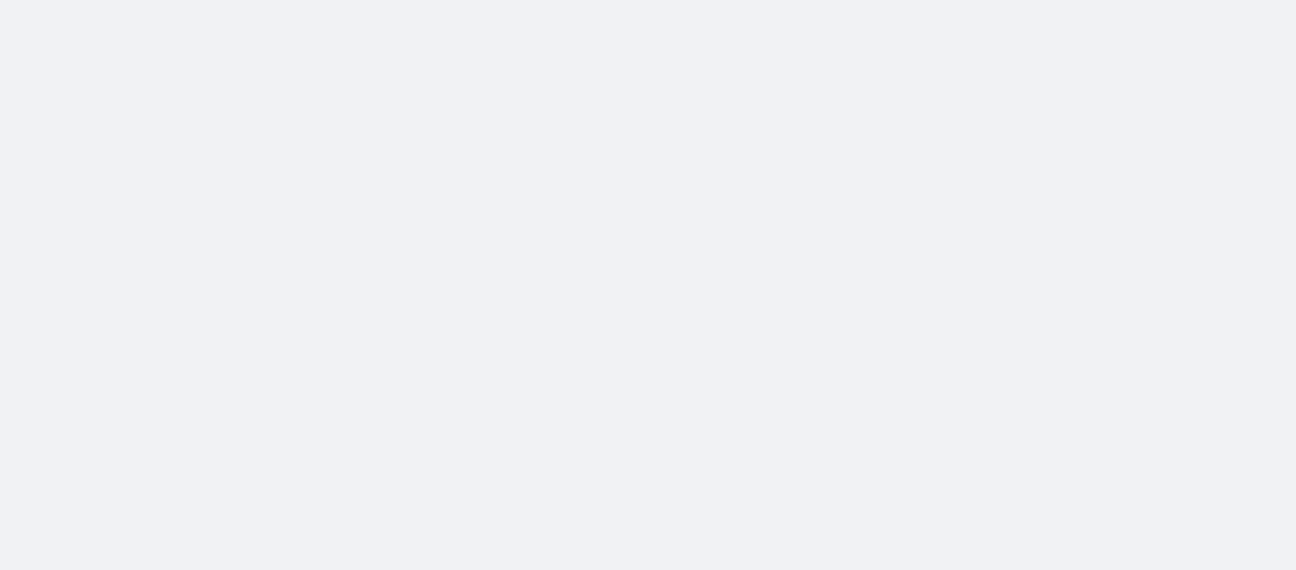 scroll, scrollTop: 0, scrollLeft: 0, axis: both 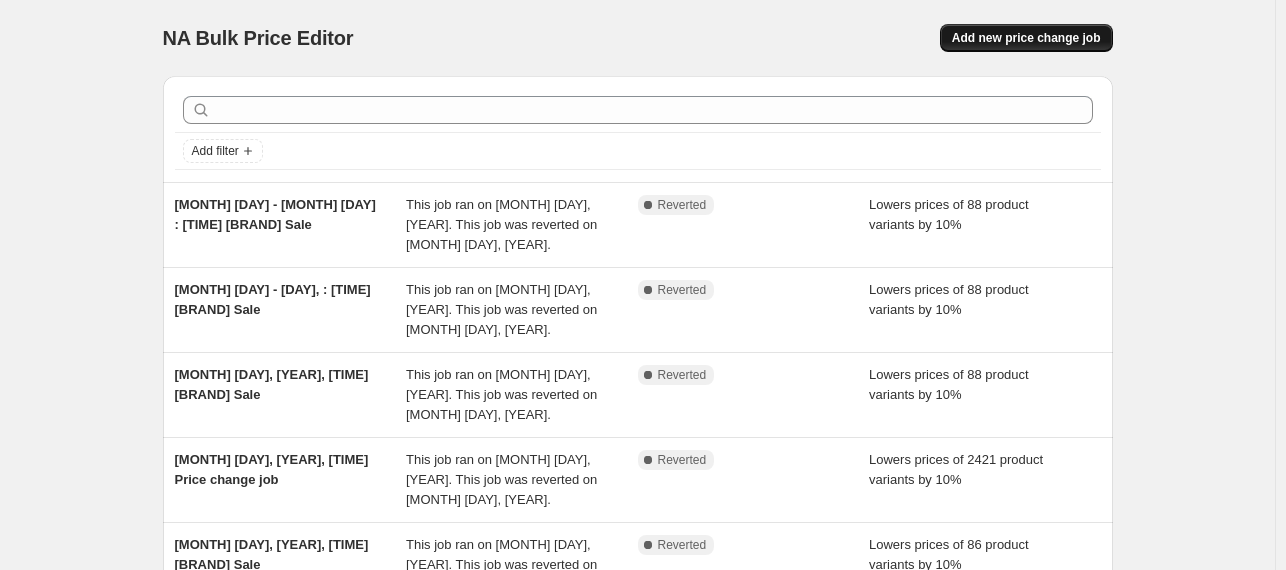 click on "Add new price change job" at bounding box center [1026, 38] 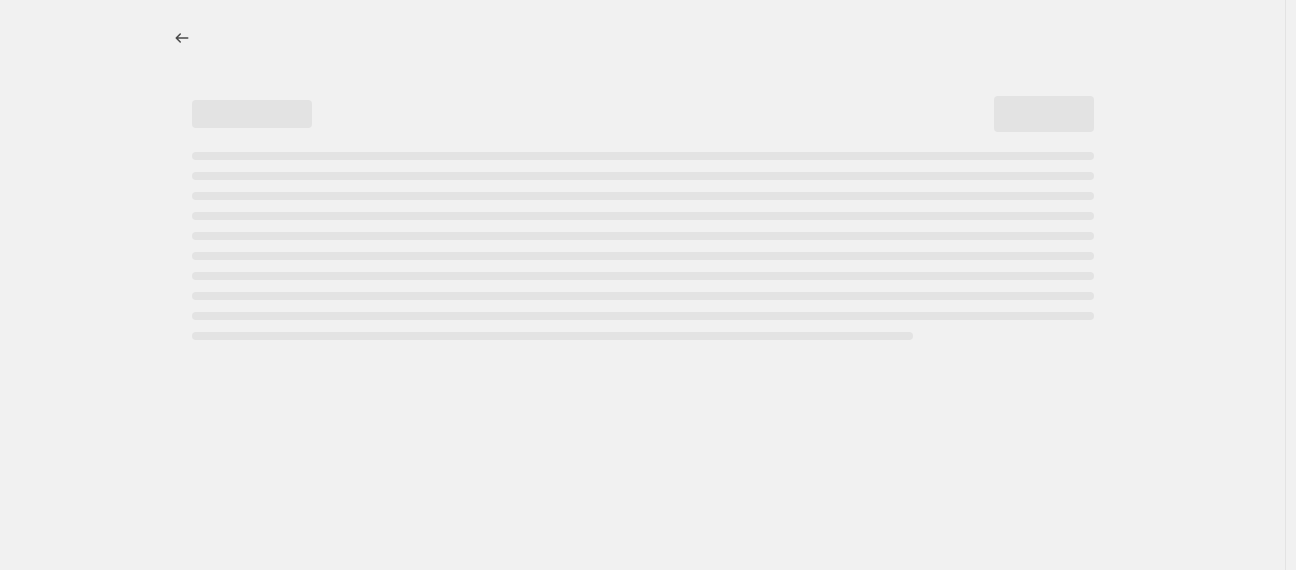 select on "percentage" 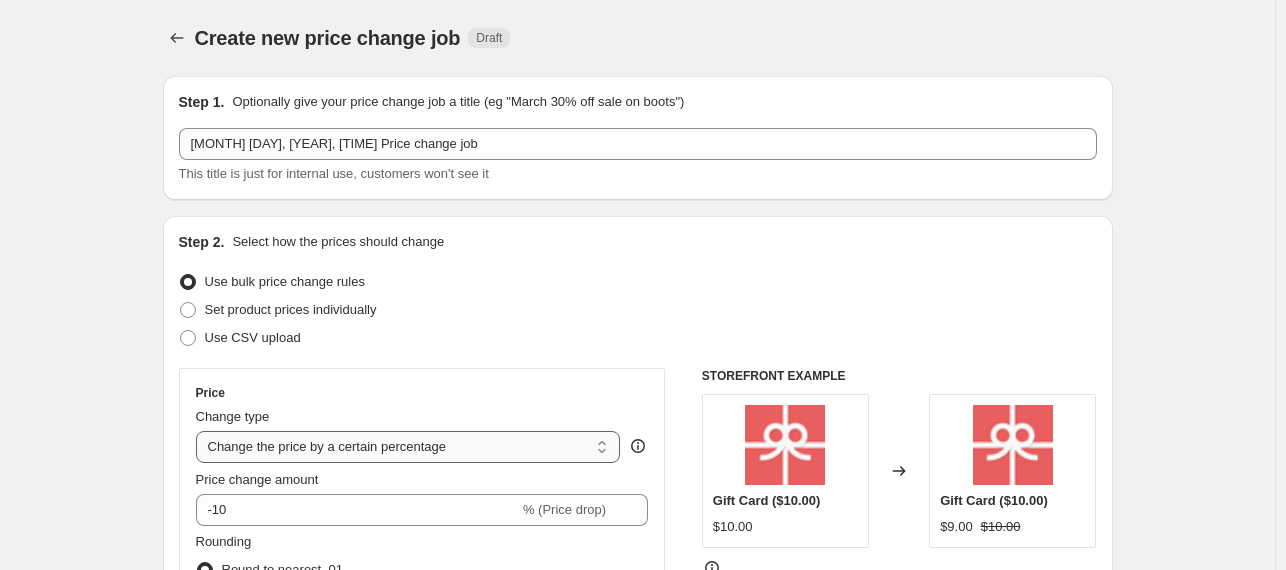 click on "Change the price to a certain amount Change the price by a certain amount Change the price by a certain percentage Change the price to the current compare at price (price before sale) Change the price by a certain amount relative to the compare at price Change the price by a certain percentage relative to the compare at price Don't change the price Change the price by a certain percentage relative to the cost per item Change price to certain cost margin" at bounding box center (408, 447) 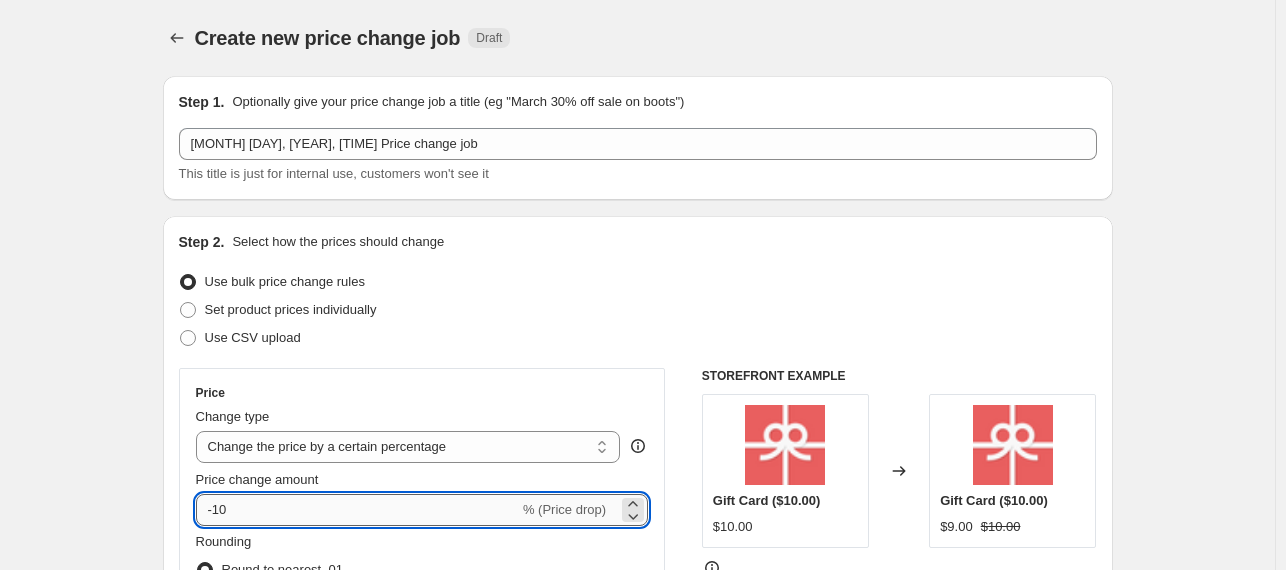 click on "-10" at bounding box center (357, 510) 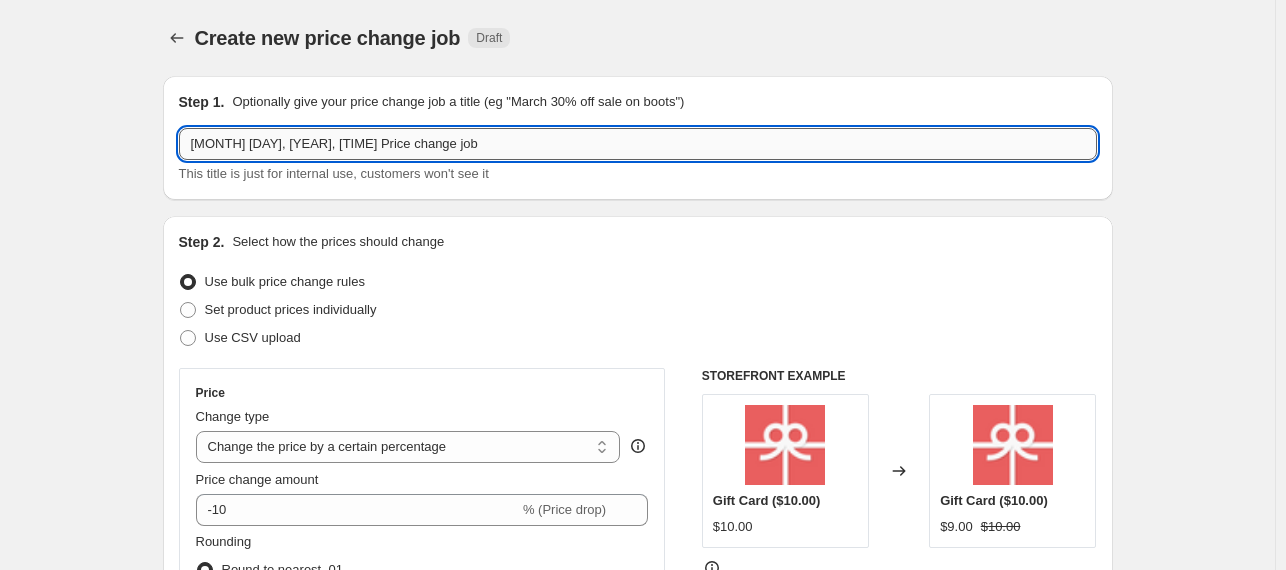 click on "[MONTH] [DAY], [YEAR], [TIME] Price change job" at bounding box center [638, 144] 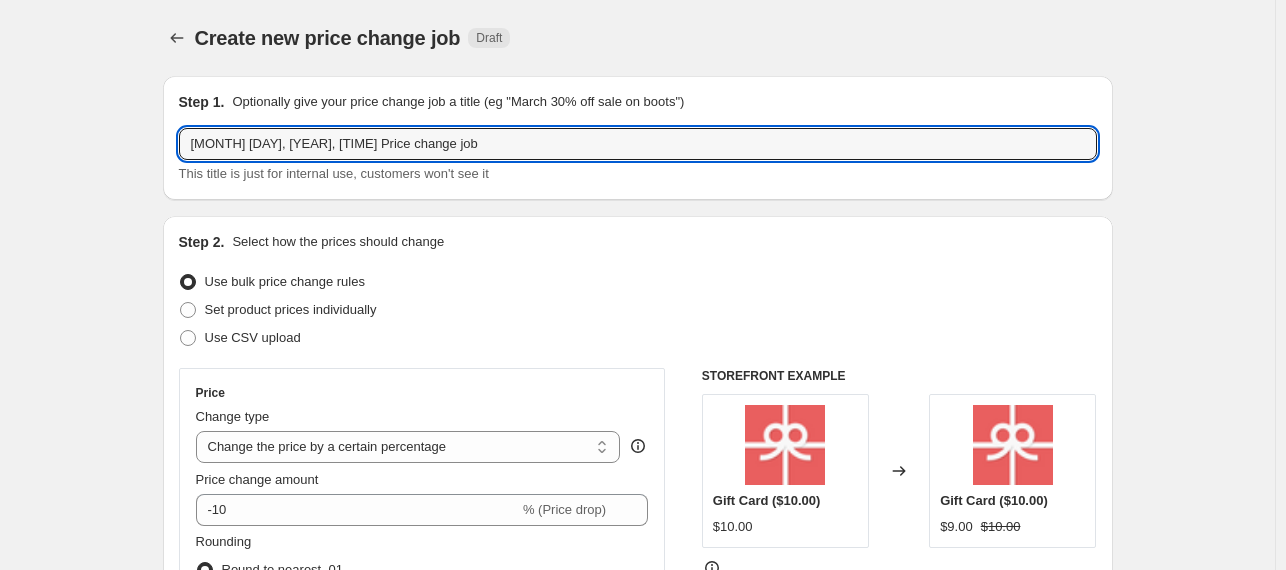 type on "[MONTH] [DAY], [YEAR], [TIME] Price change job" 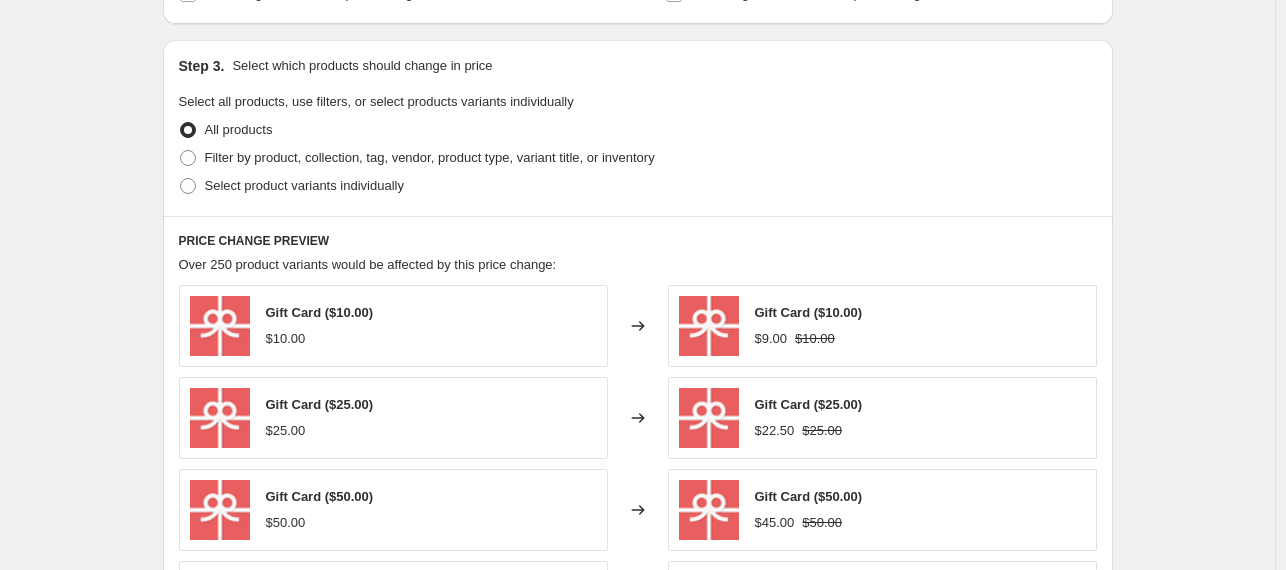 scroll, scrollTop: 628, scrollLeft: 0, axis: vertical 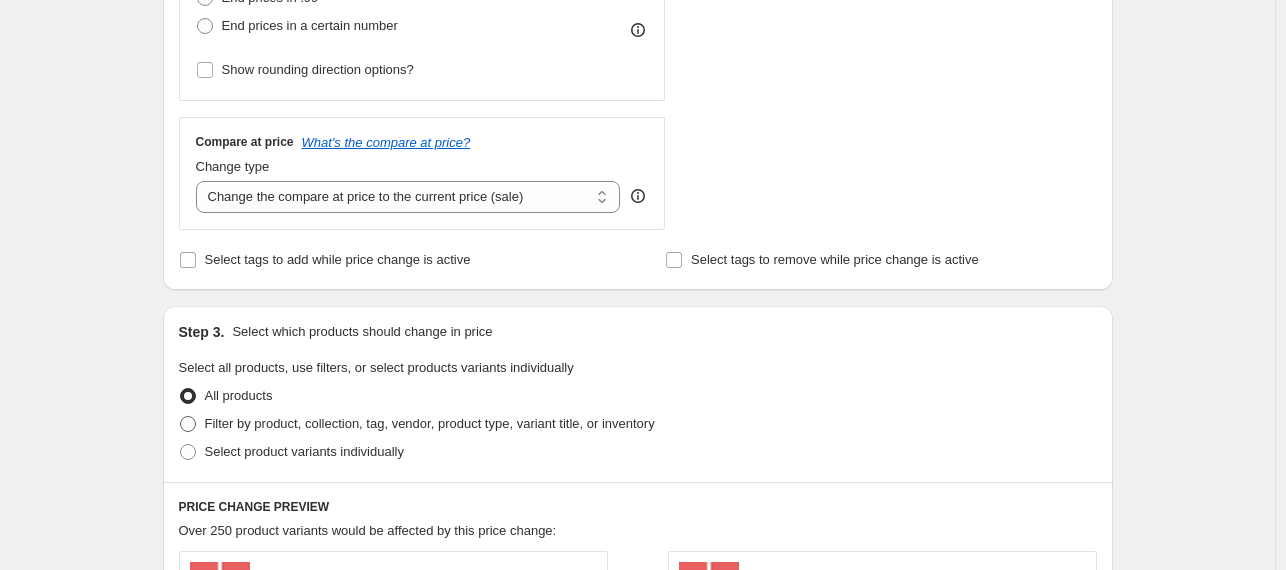 click at bounding box center (188, 424) 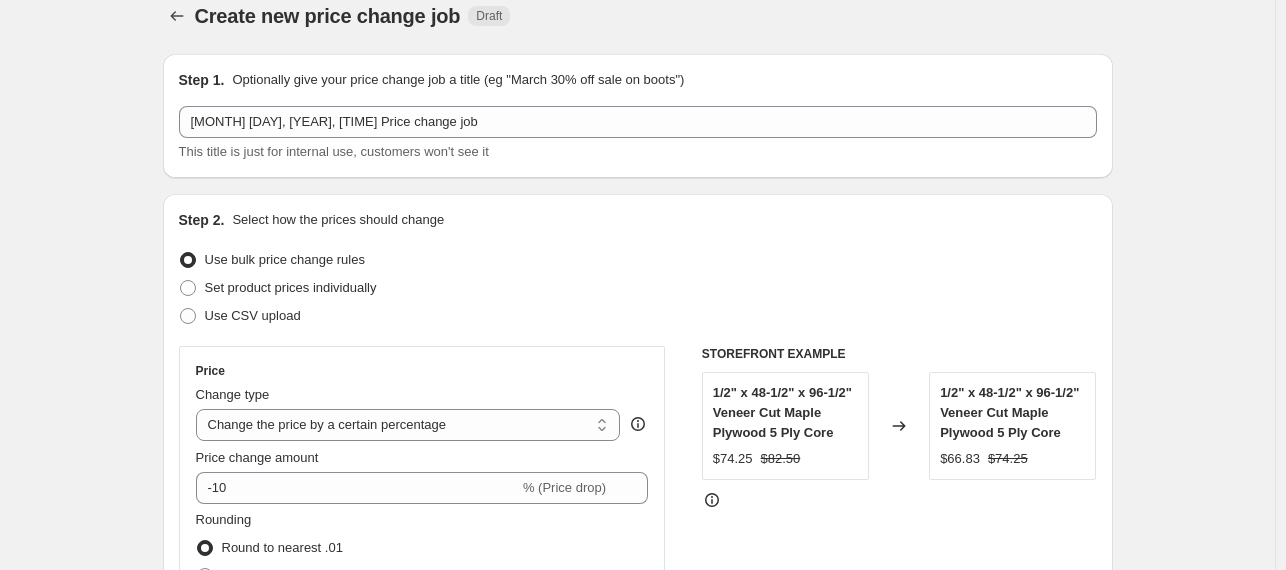 scroll, scrollTop: 0, scrollLeft: 0, axis: both 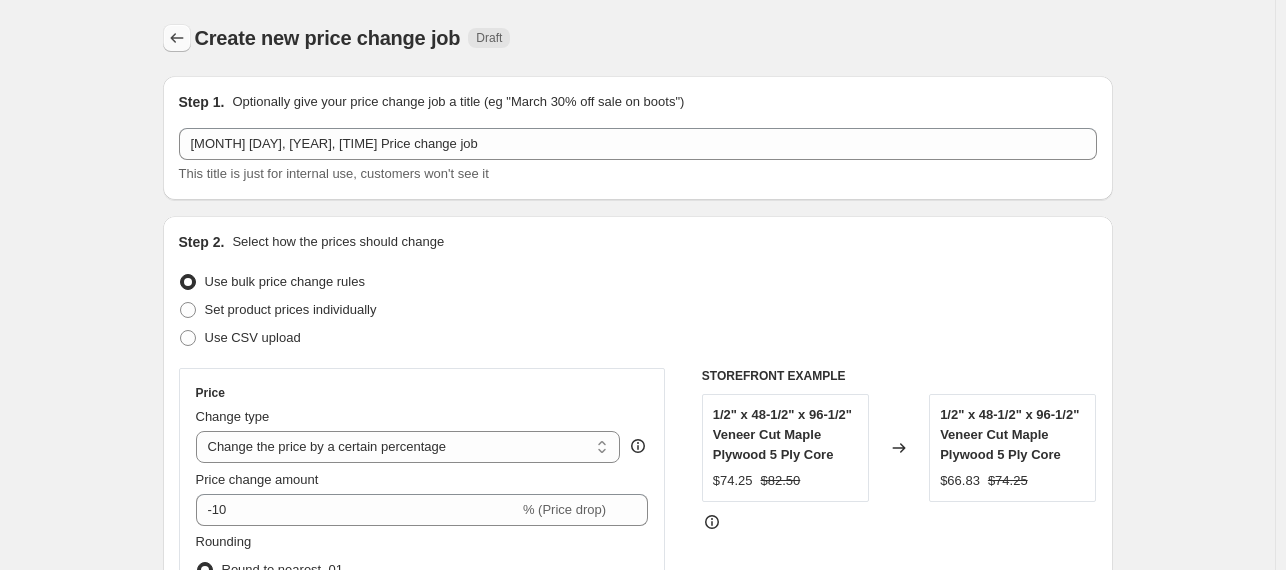 click 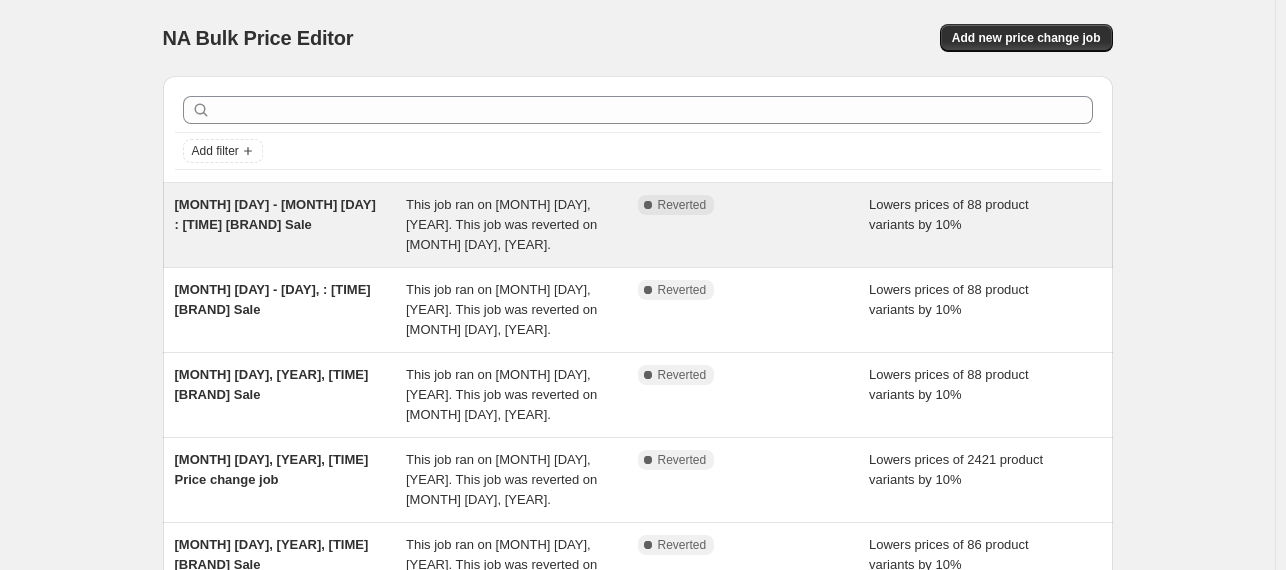click on "[MONTH] [DAY] - [MONTH] [DAY] : [TIME] [BRAND] Sale" at bounding box center (275, 214) 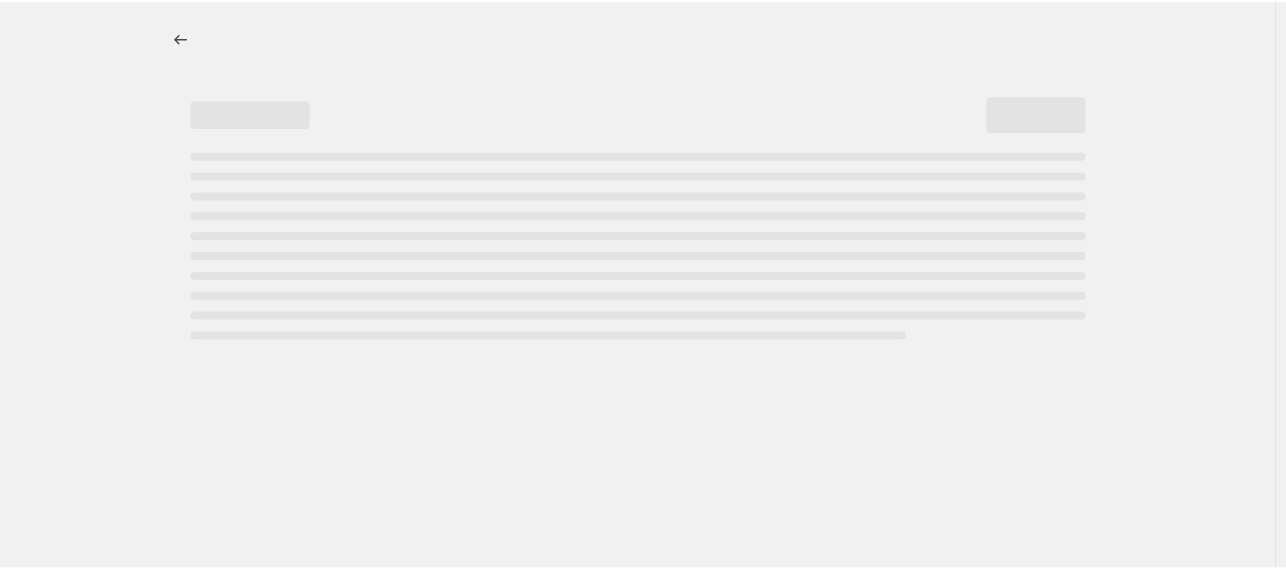 select on "percentage" 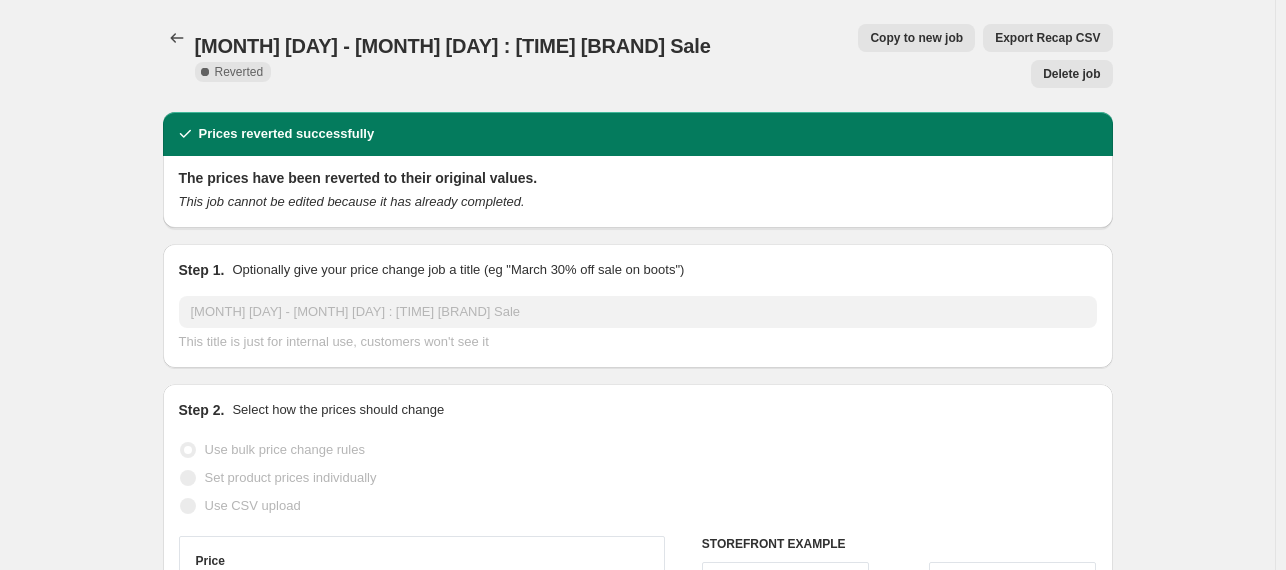 click on "Copy to new job" at bounding box center (916, 38) 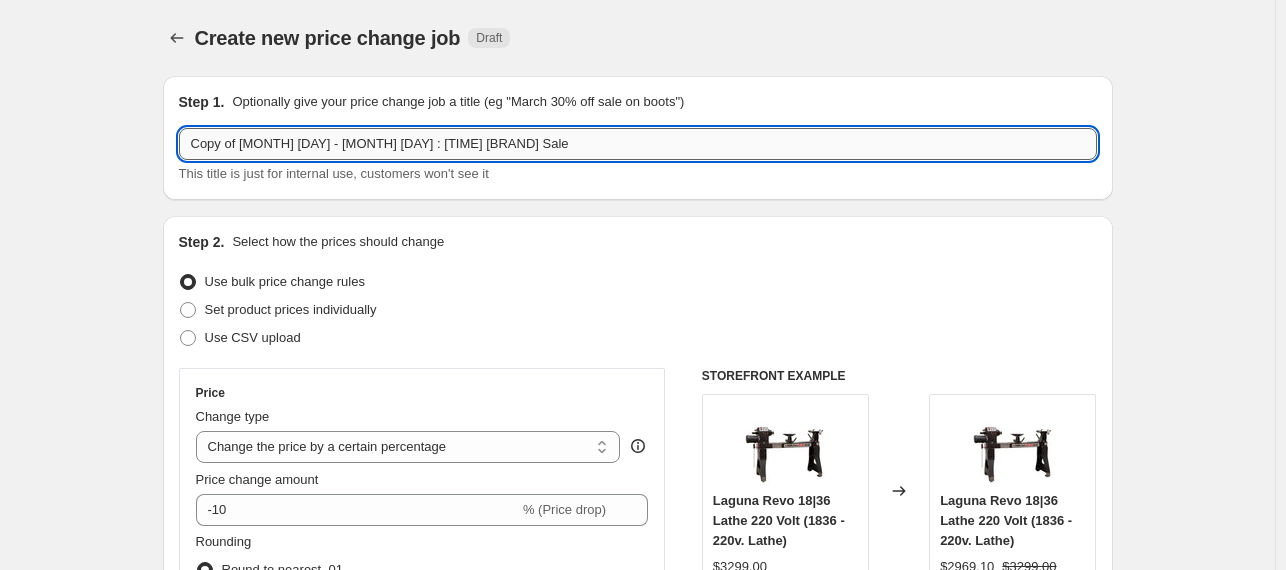 click on "Copy of [MONTH] [DAY] - [MONTH] [DAY] : [TIME] [BRAND] Sale" at bounding box center [638, 144] 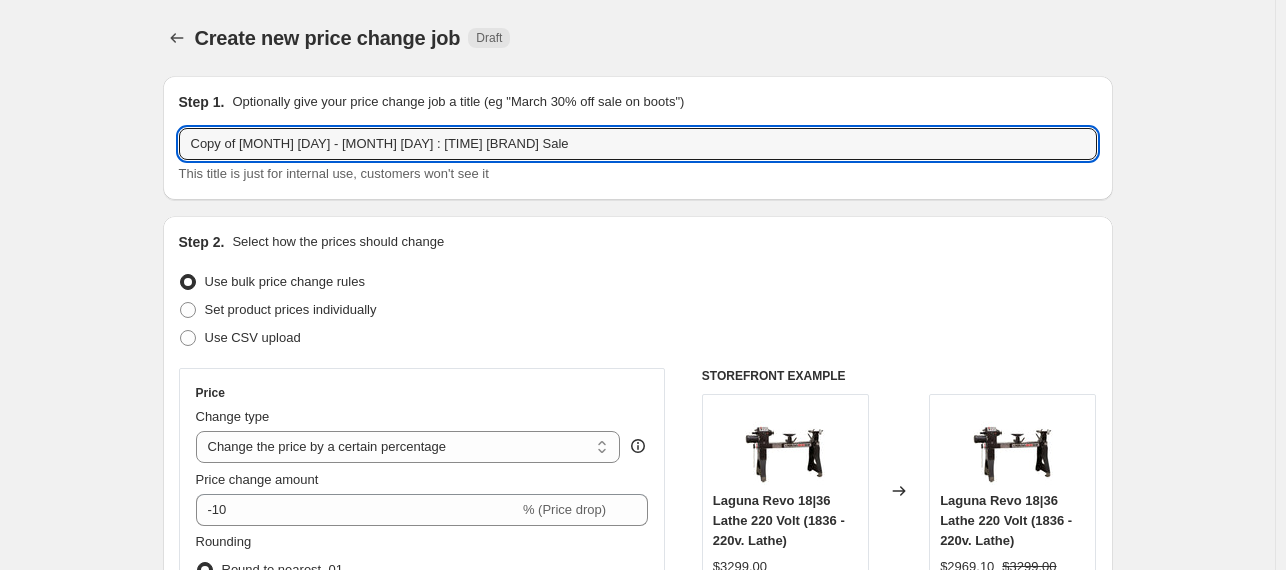 drag, startPoint x: 368, startPoint y: 145, endPoint x: 182, endPoint y: 169, distance: 187.54199 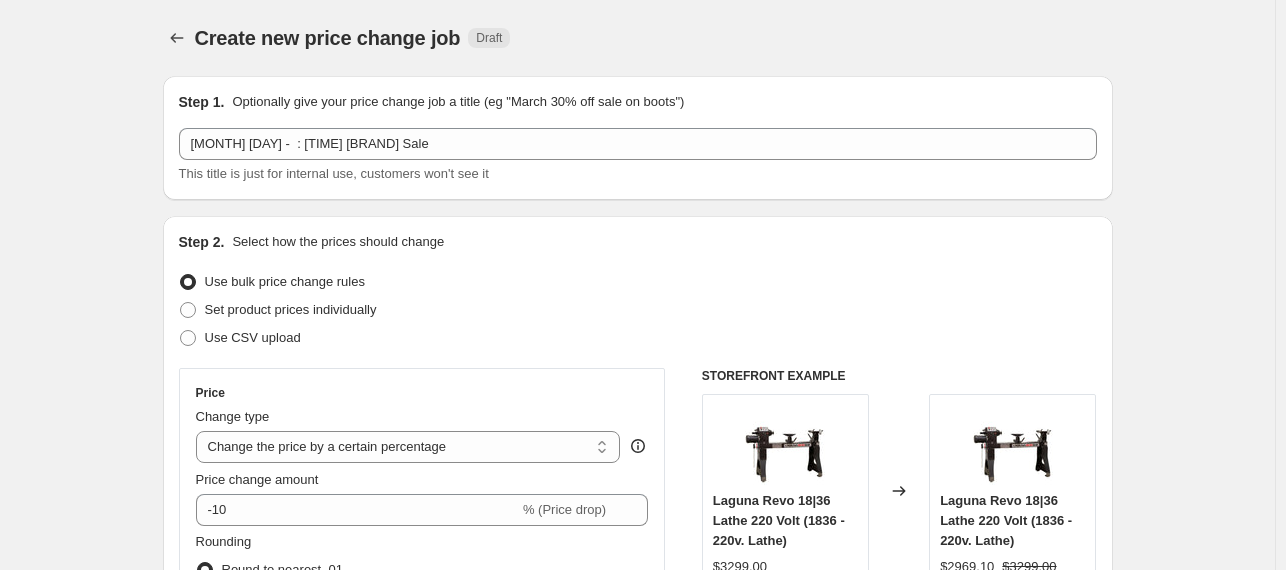 click on "Step 1. Optionally give your price change job a title (eg "[MONTH] [DAY]% off sale on boots") [MONTH] [DAY] -  : [TIME] [BRAND] Sale This title is just for internal use, customers won't see it Step 2. Select how the prices should change Use bulk price change rules Set product prices individually Use CSV upload Price Change type Change the price to a certain amount Change the price by a certain amount Change the price by a certain percentage Change the price to the current compare at price (price before sale) Change the price by a certain amount relative to the compare at price Change the price by a certain percentage relative to the compare at price Don't change the price Change the price by a certain percentage relative to the cost per item Change price to certain cost margin Change the price by a certain percentage Price change amount -10 % (Price drop) Rounding Round to nearest .01 Round to nearest whole number End prices in .99 End prices in a certain number Show rounding direction options? Compare at price $[PRICE]" at bounding box center (630, 1090) 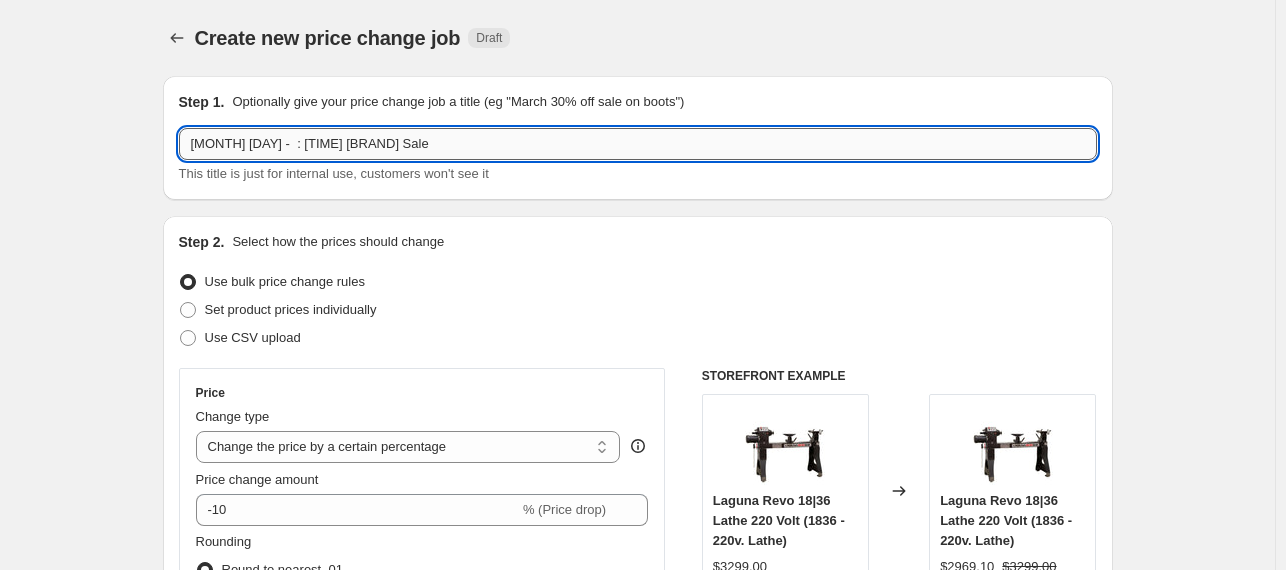 click on "[MONTH] [DAY] -  : [TIME] [BRAND] Sale" at bounding box center [638, 144] 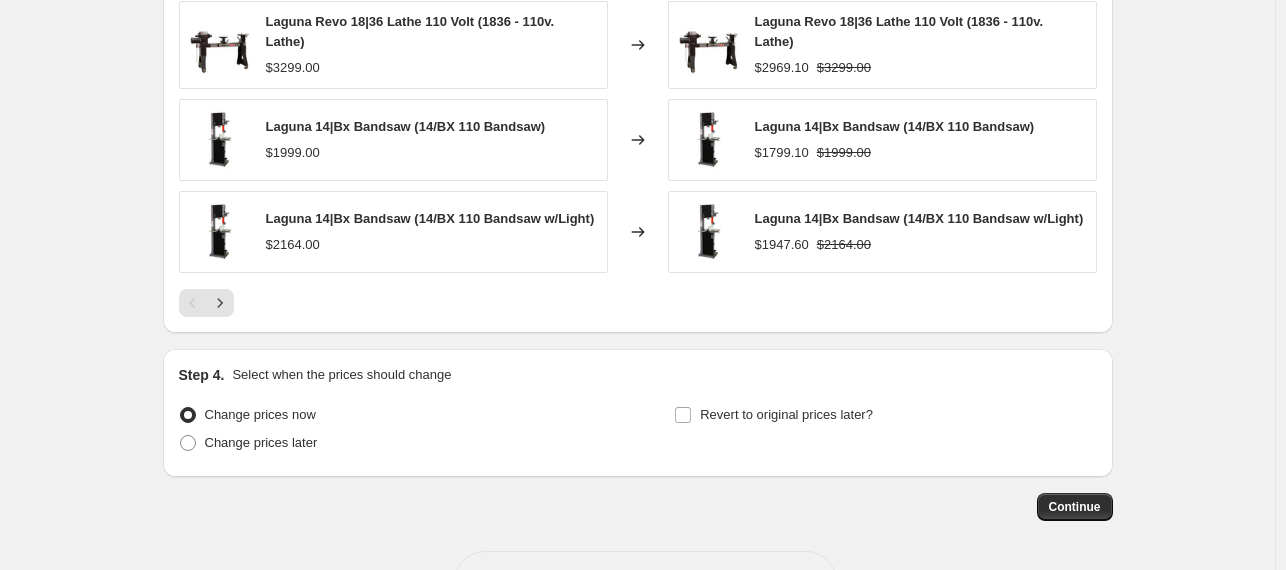scroll, scrollTop: 1672, scrollLeft: 0, axis: vertical 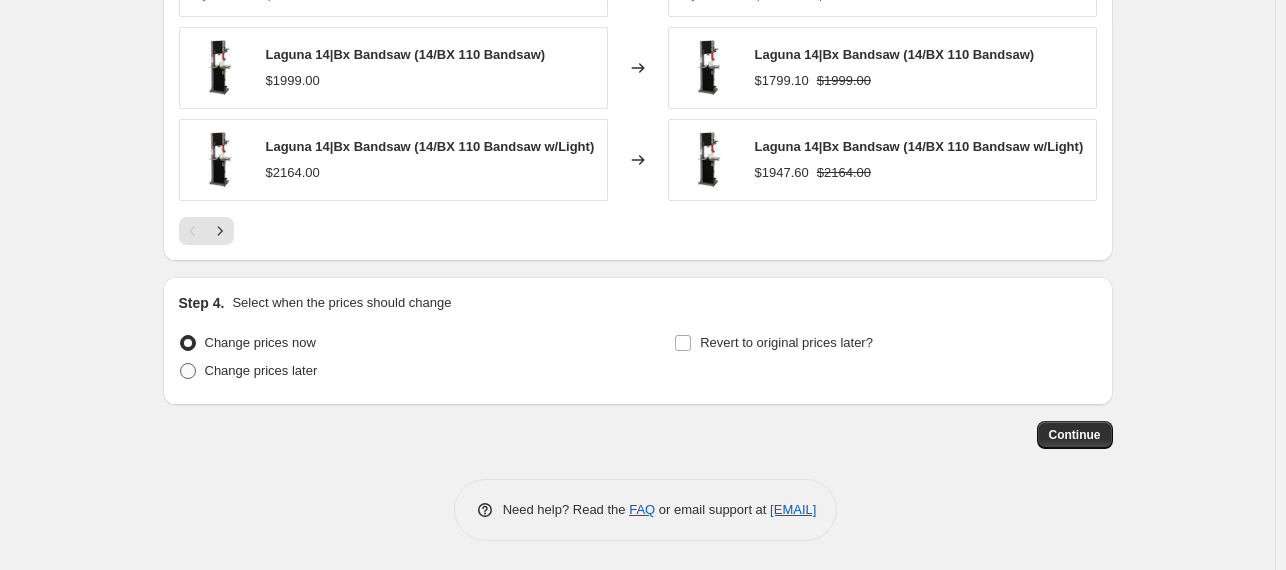 type on "[MONTH] [DAY] - [MONTH] [DAY] [YEAR] : [TIME] [BRAND] Sale" 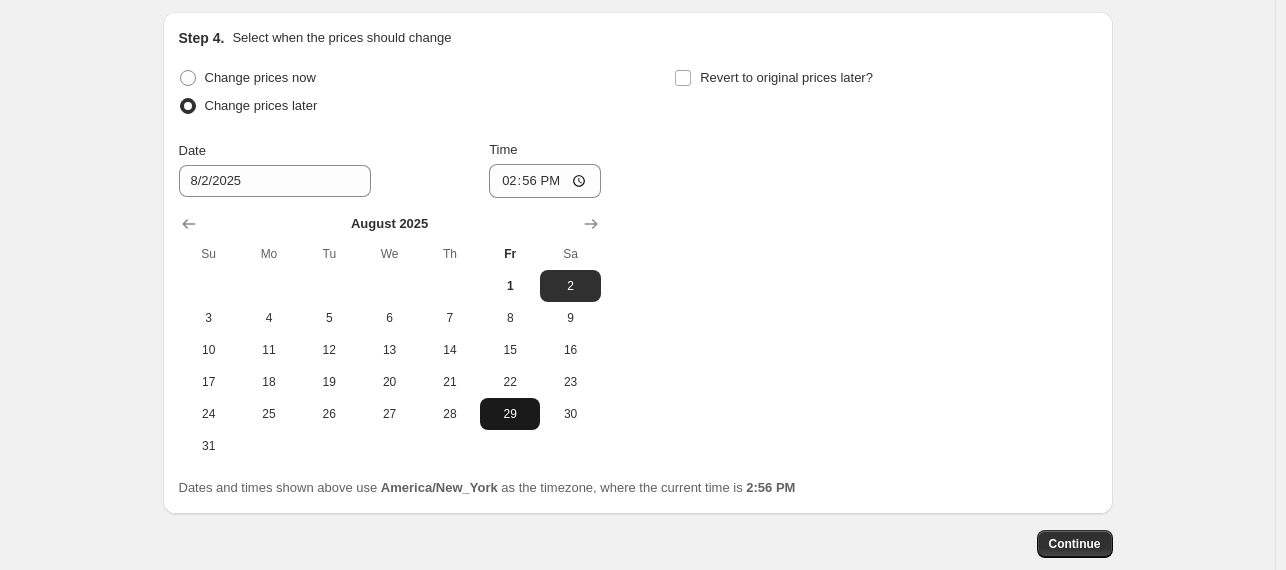 scroll, scrollTop: 1938, scrollLeft: 0, axis: vertical 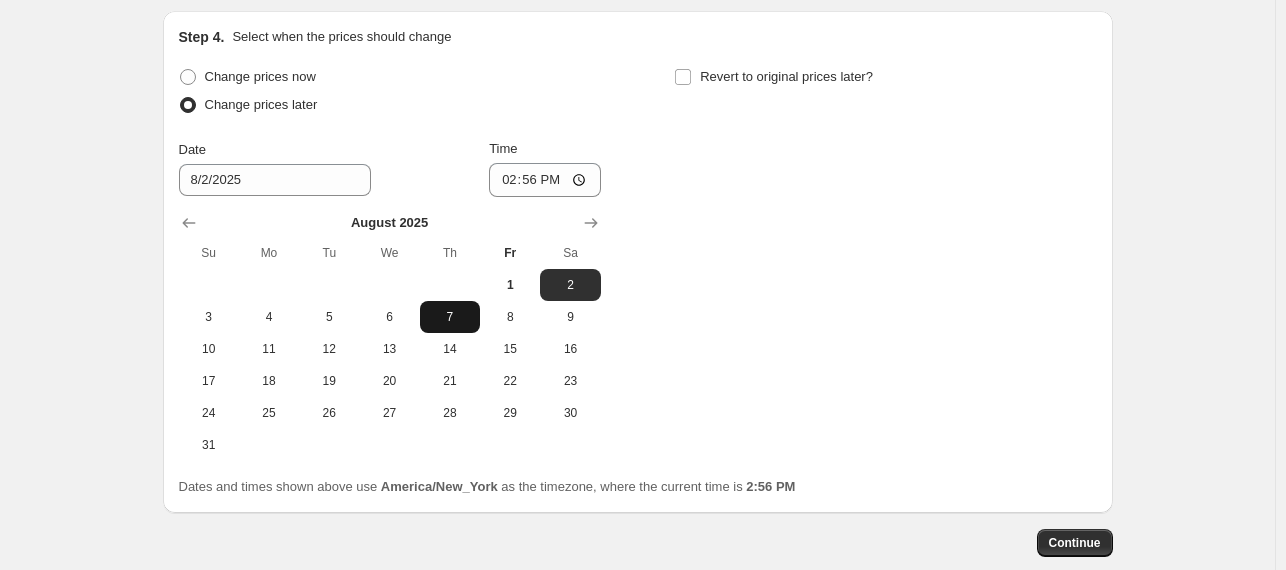 click on "7" at bounding box center (450, 317) 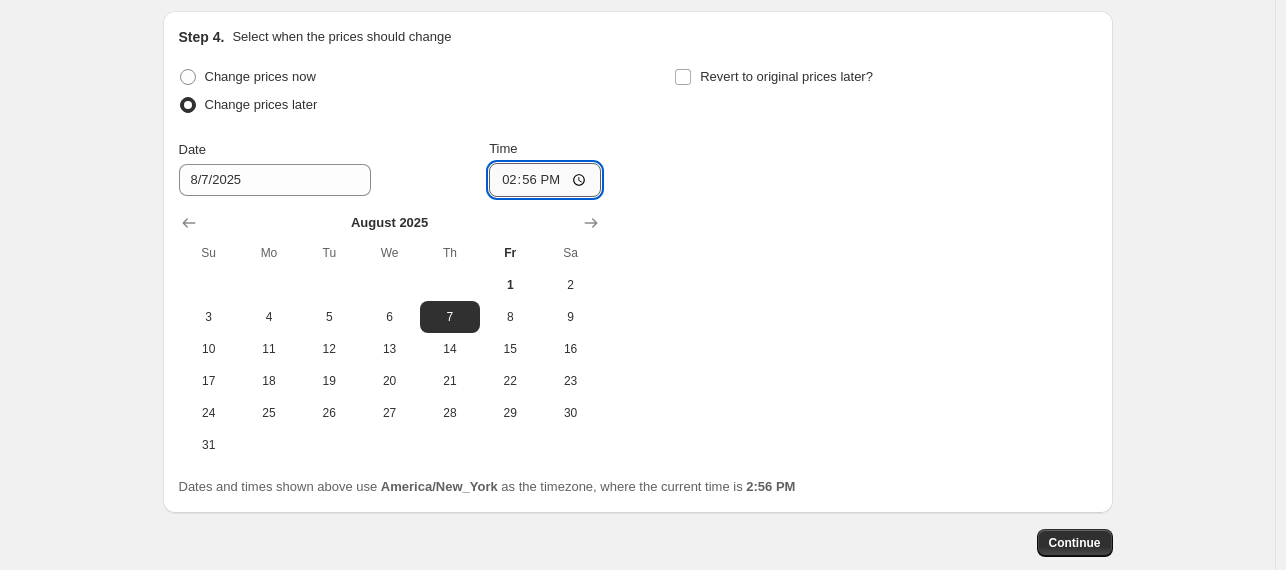 click on "14:56" at bounding box center (545, 180) 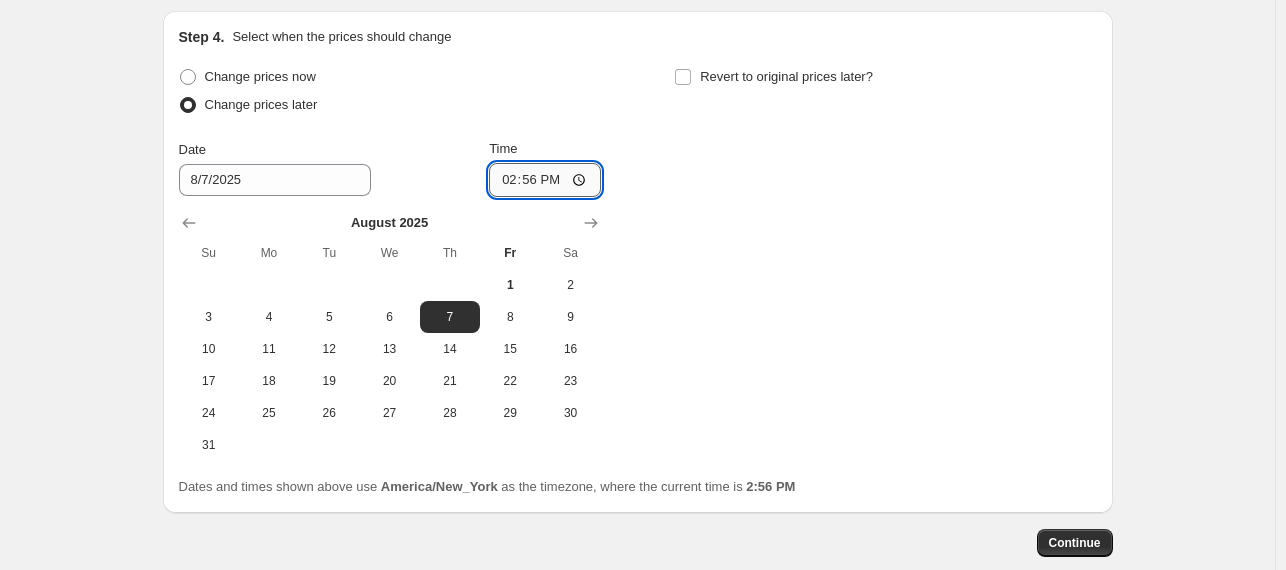 click on "14:56" at bounding box center (545, 180) 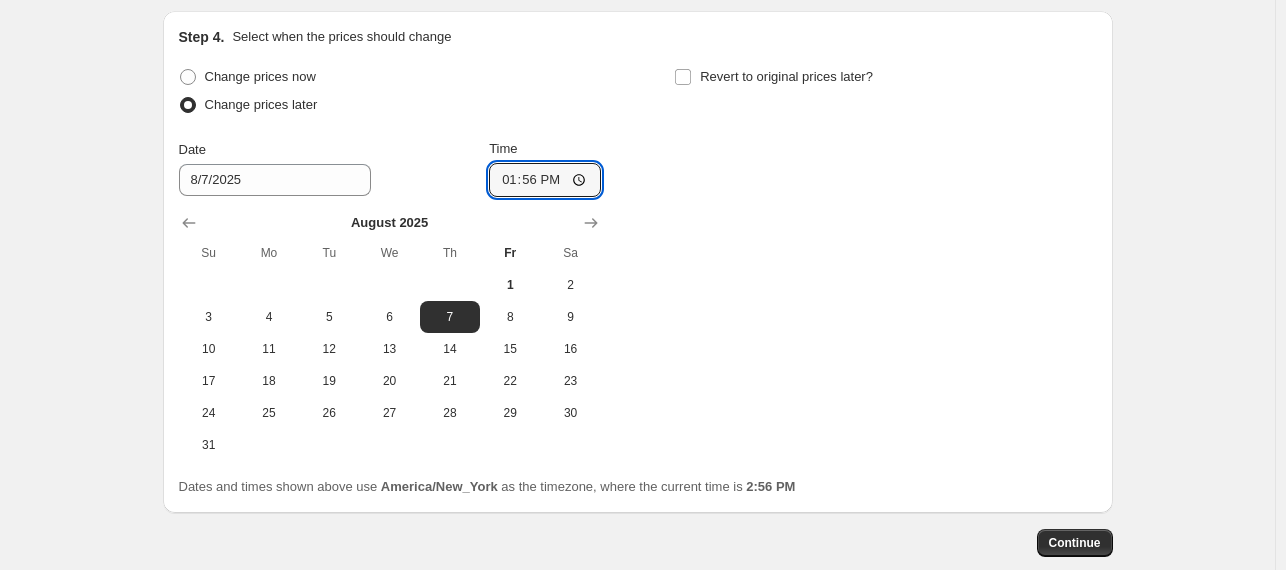 type on "23:56" 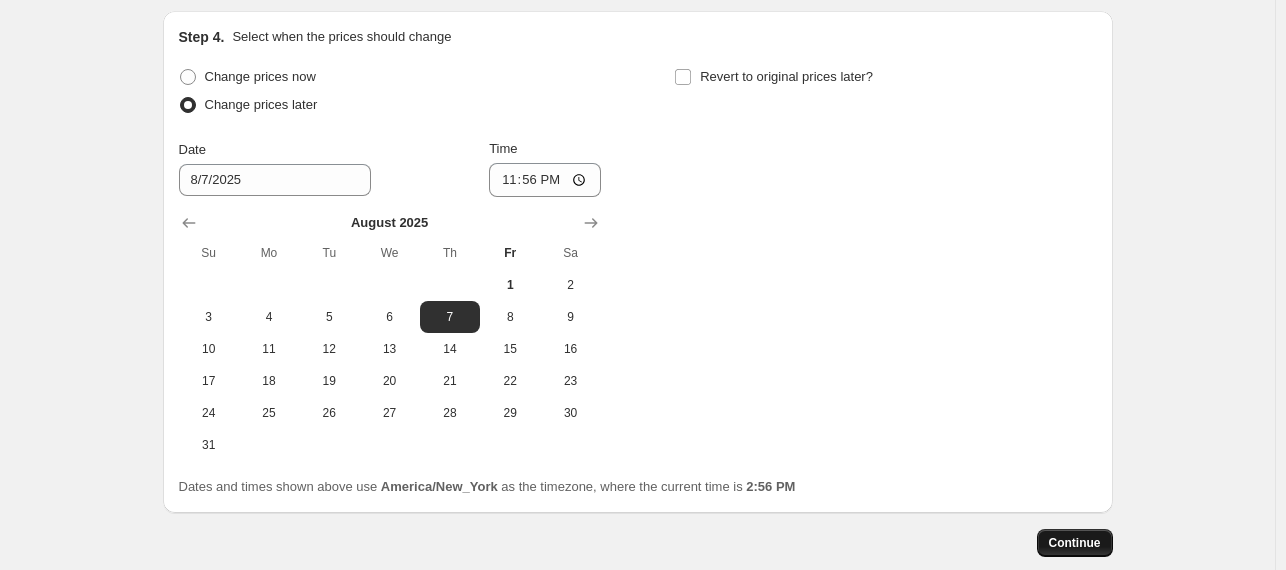 click on "Continue" at bounding box center [1075, 543] 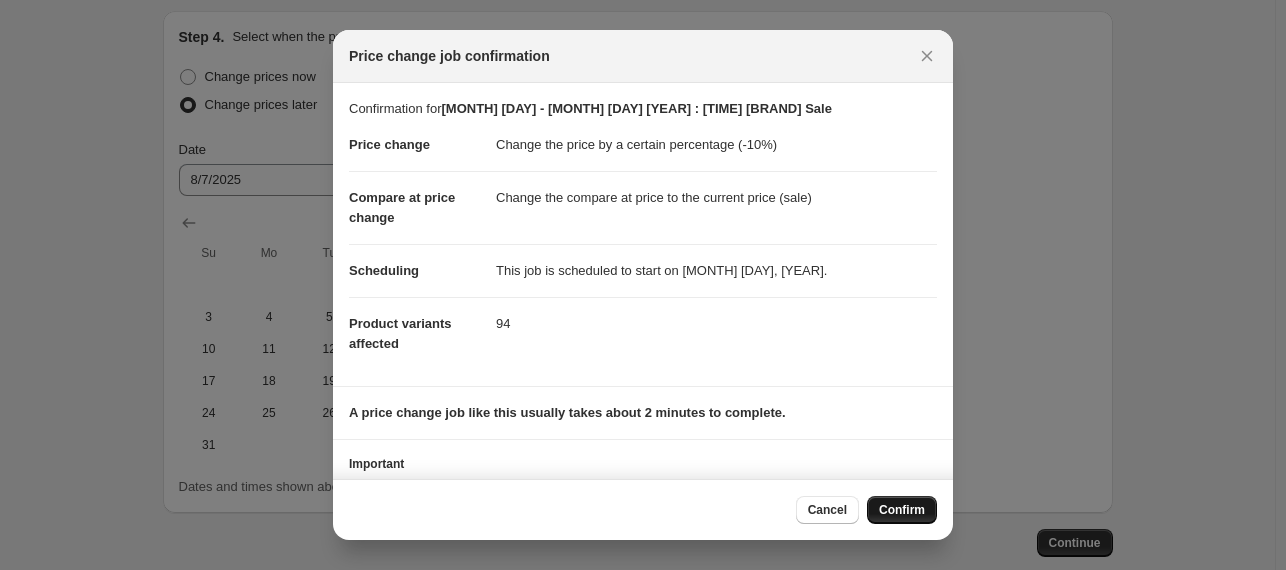 click on "Confirm" at bounding box center (902, 510) 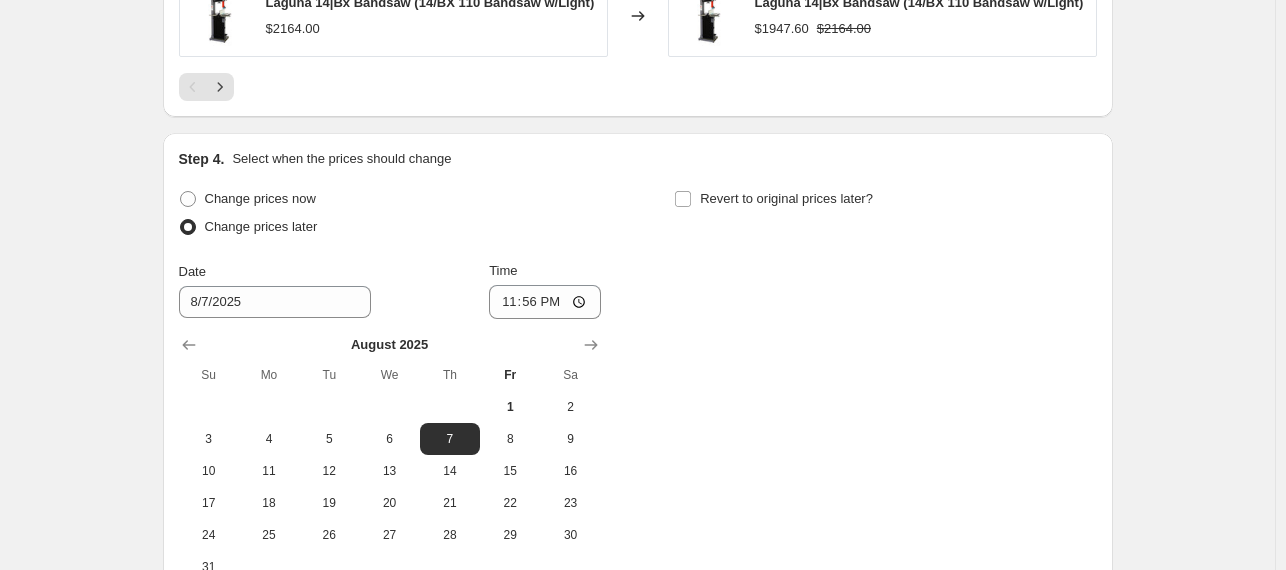 scroll, scrollTop: 2168, scrollLeft: 0, axis: vertical 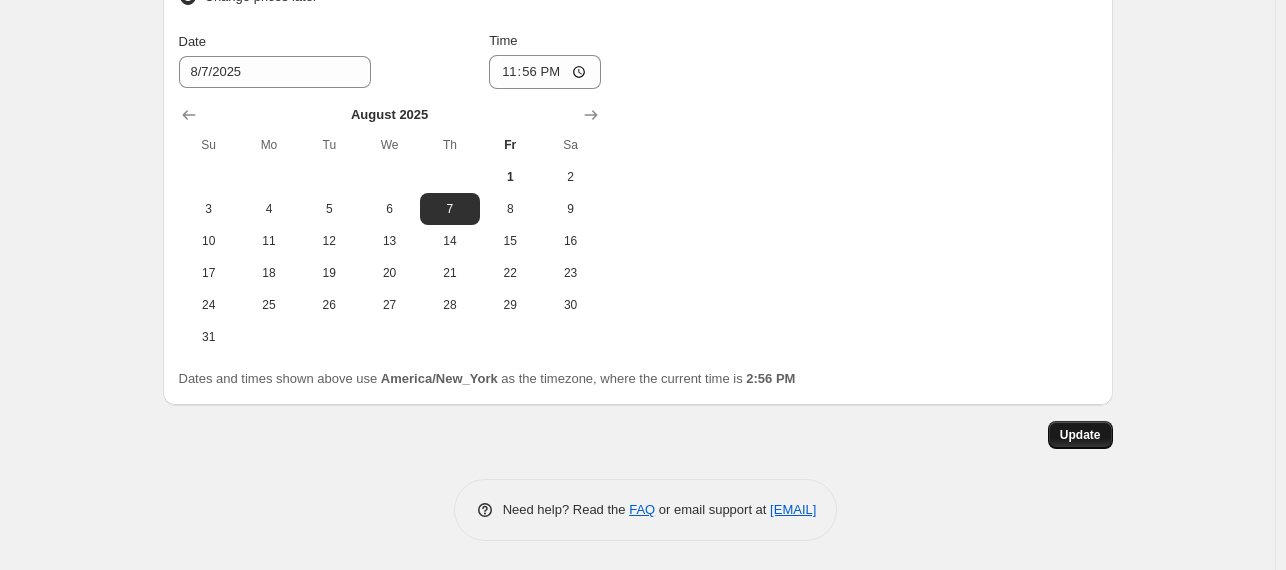 click on "Update" at bounding box center (1080, 435) 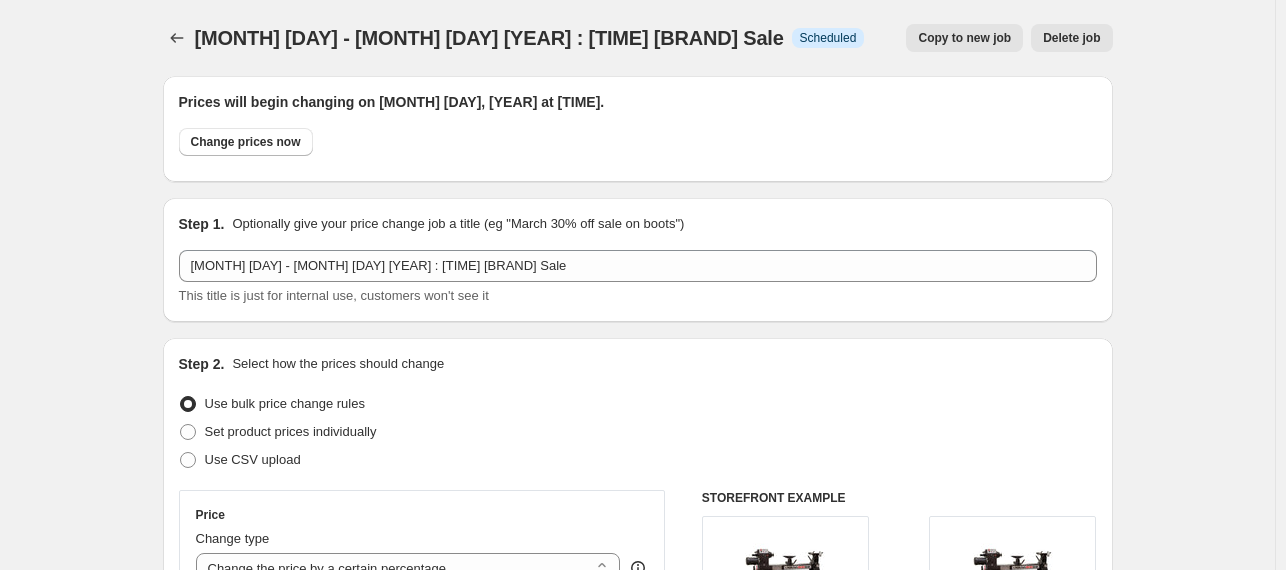 scroll, scrollTop: 2168, scrollLeft: 0, axis: vertical 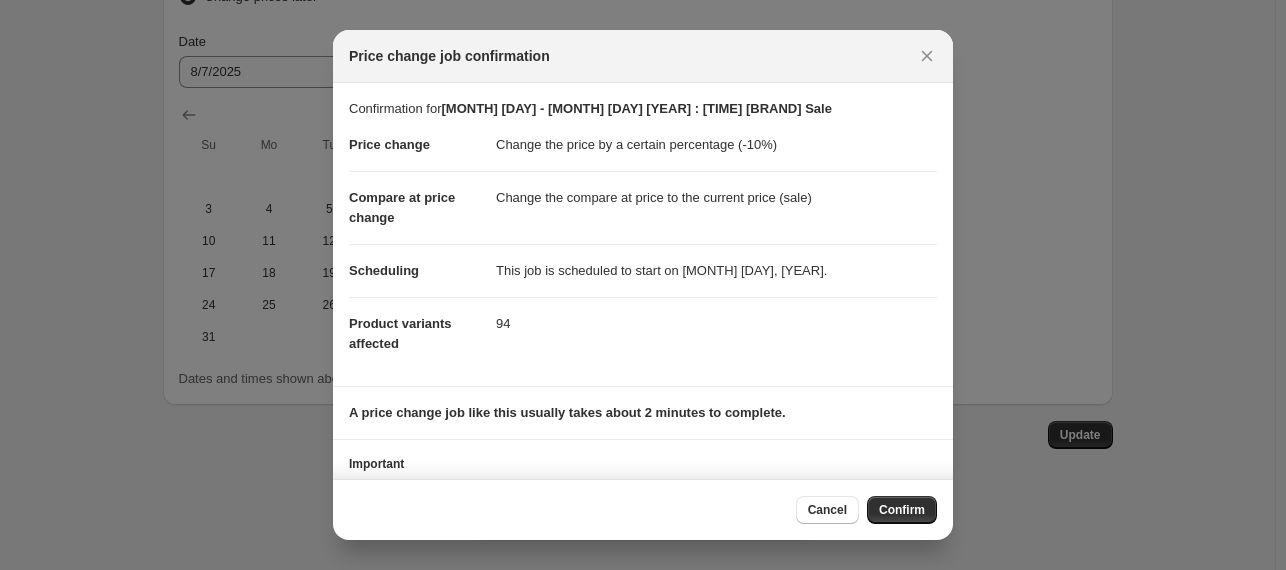 click on "Confirm" at bounding box center (902, 510) 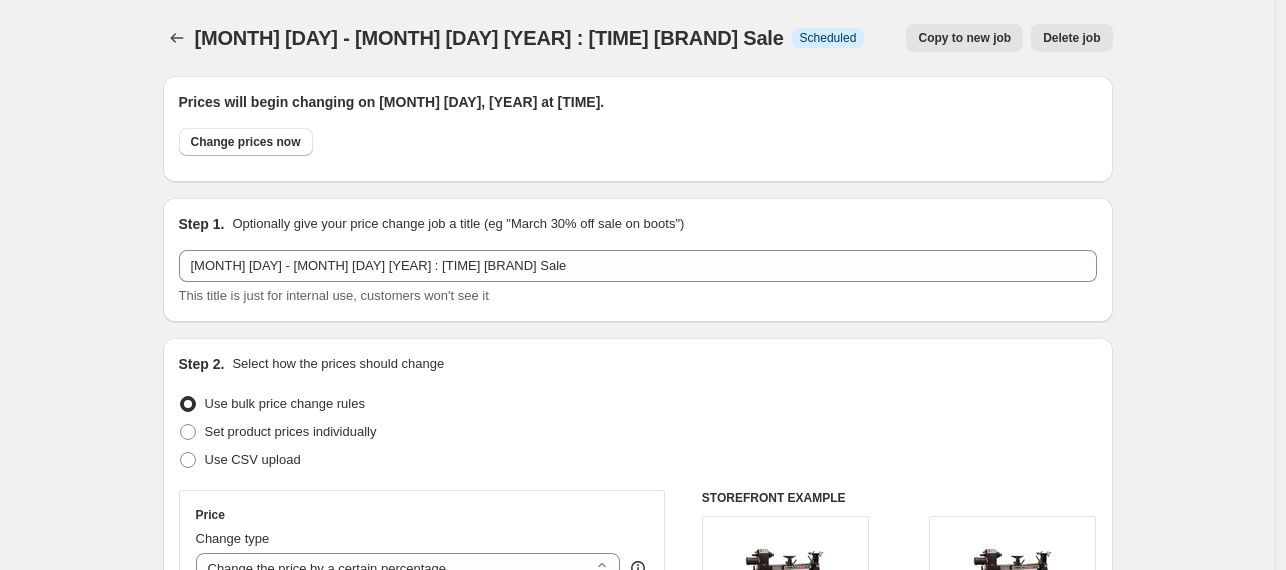 scroll, scrollTop: 2168, scrollLeft: 0, axis: vertical 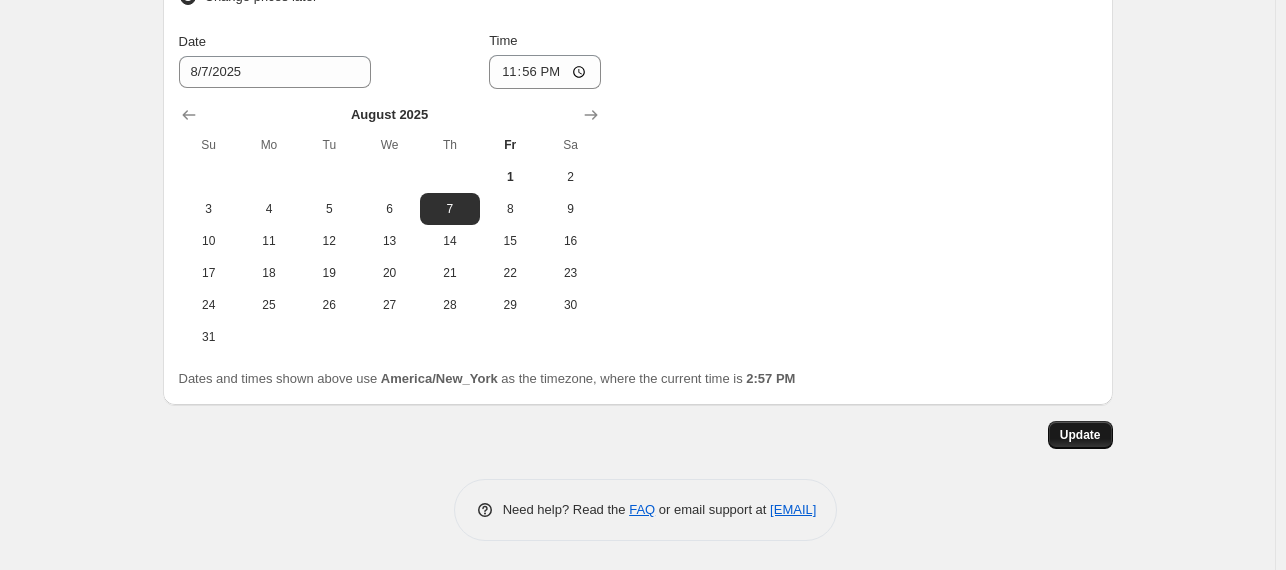 click on "Update" at bounding box center [1080, 435] 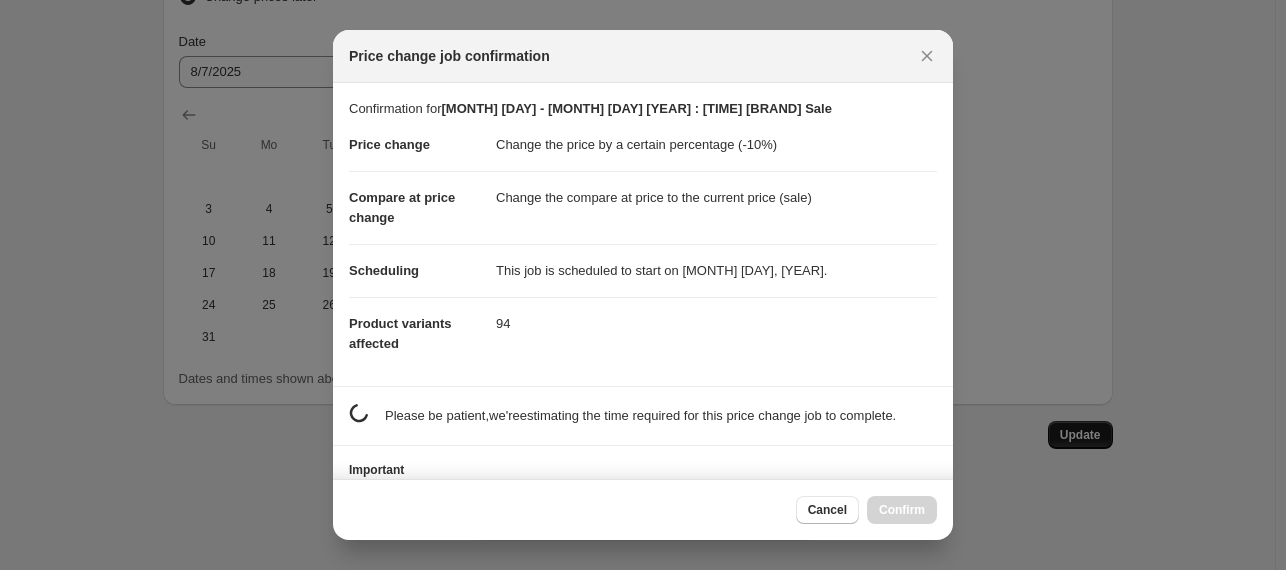 scroll, scrollTop: 0, scrollLeft: 0, axis: both 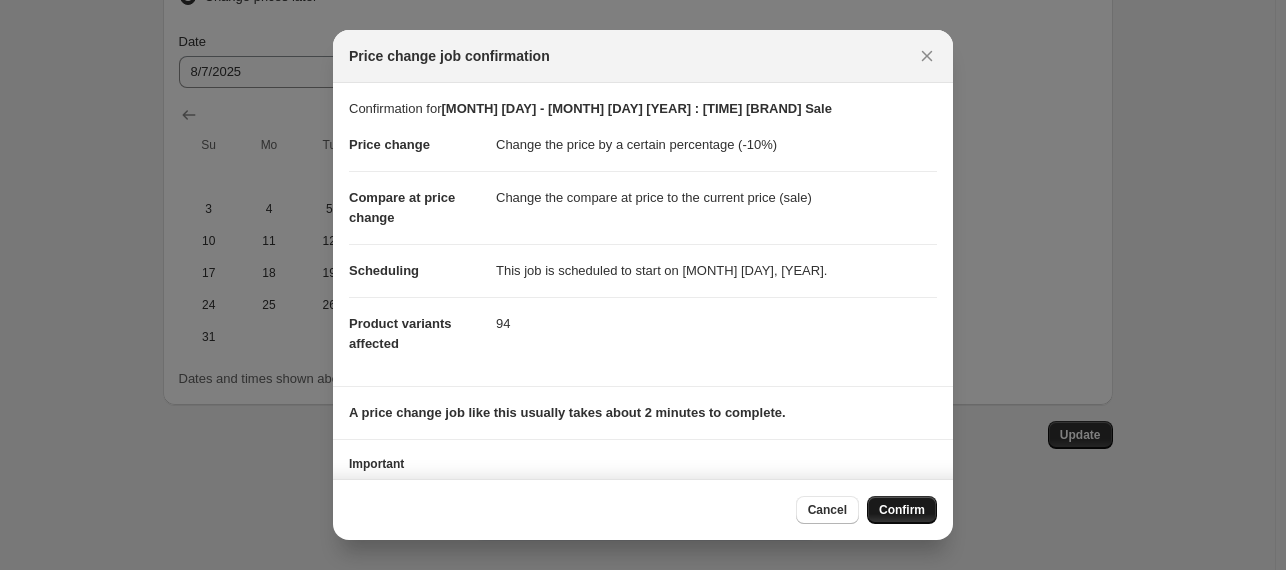 click on "Confirm" at bounding box center (902, 510) 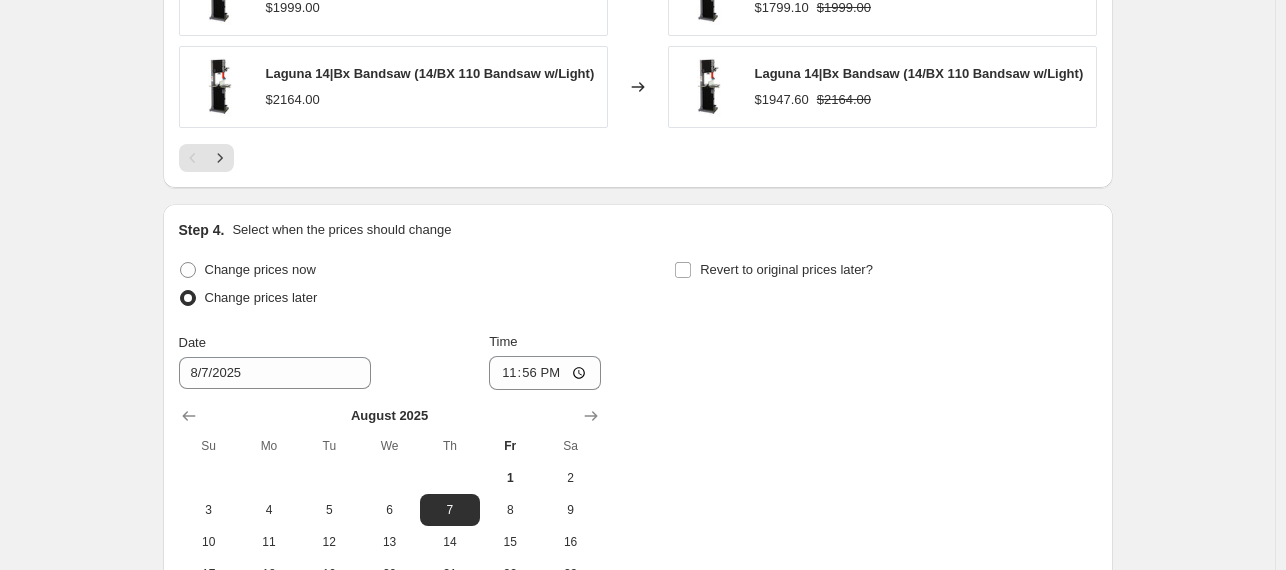 scroll, scrollTop: 1866, scrollLeft: 0, axis: vertical 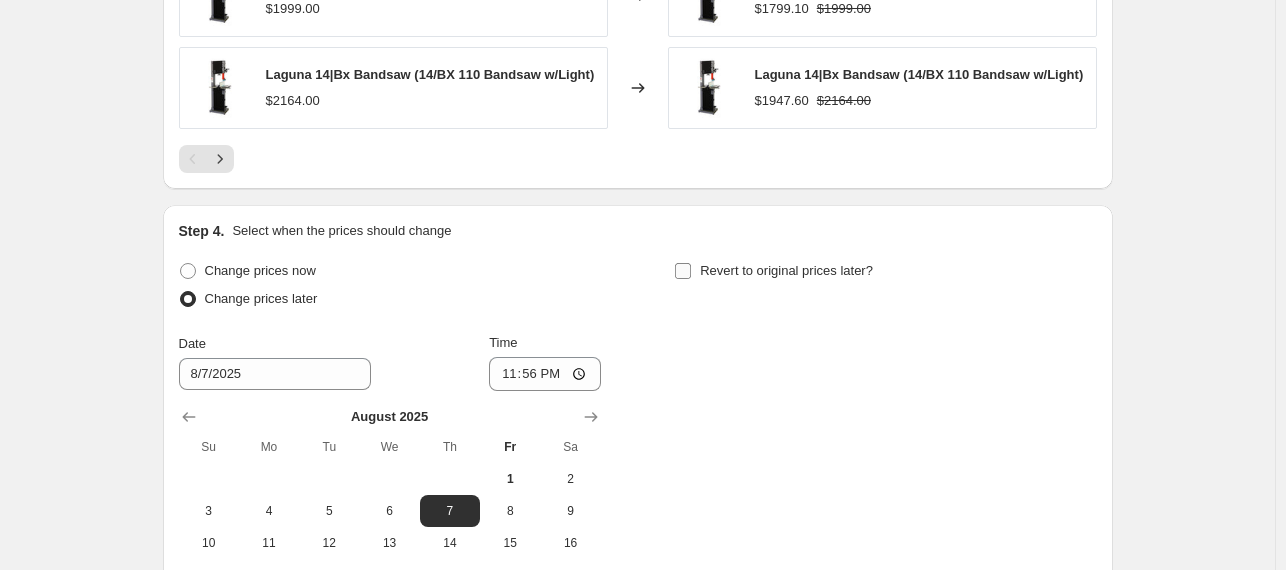 click on "Revert to original prices later?" at bounding box center (683, 271) 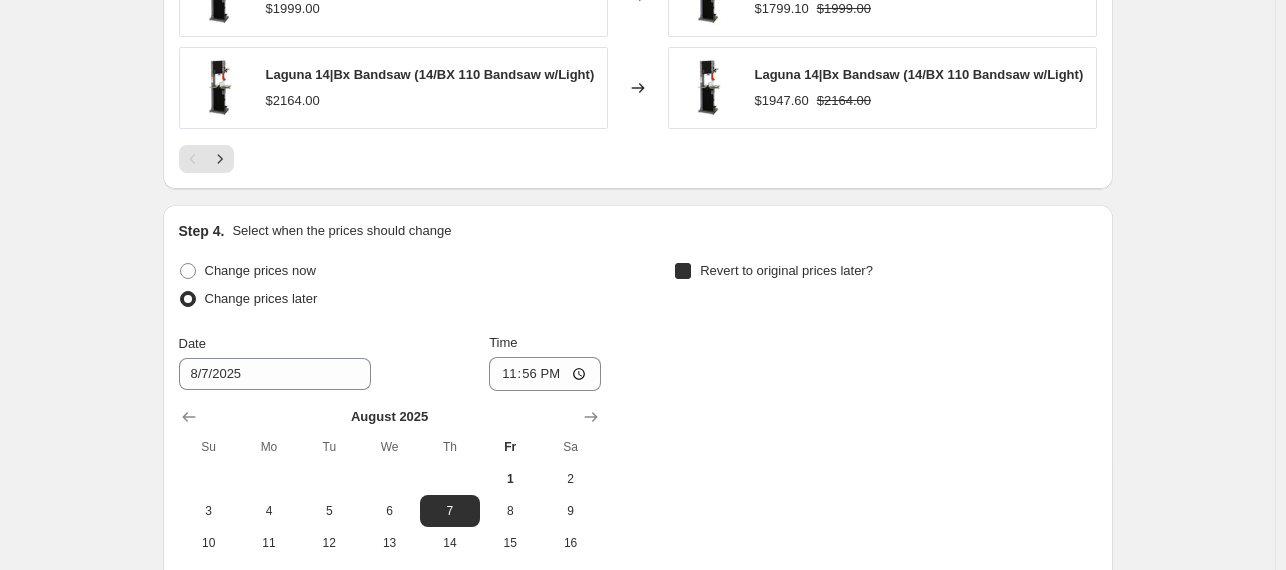 checkbox on "true" 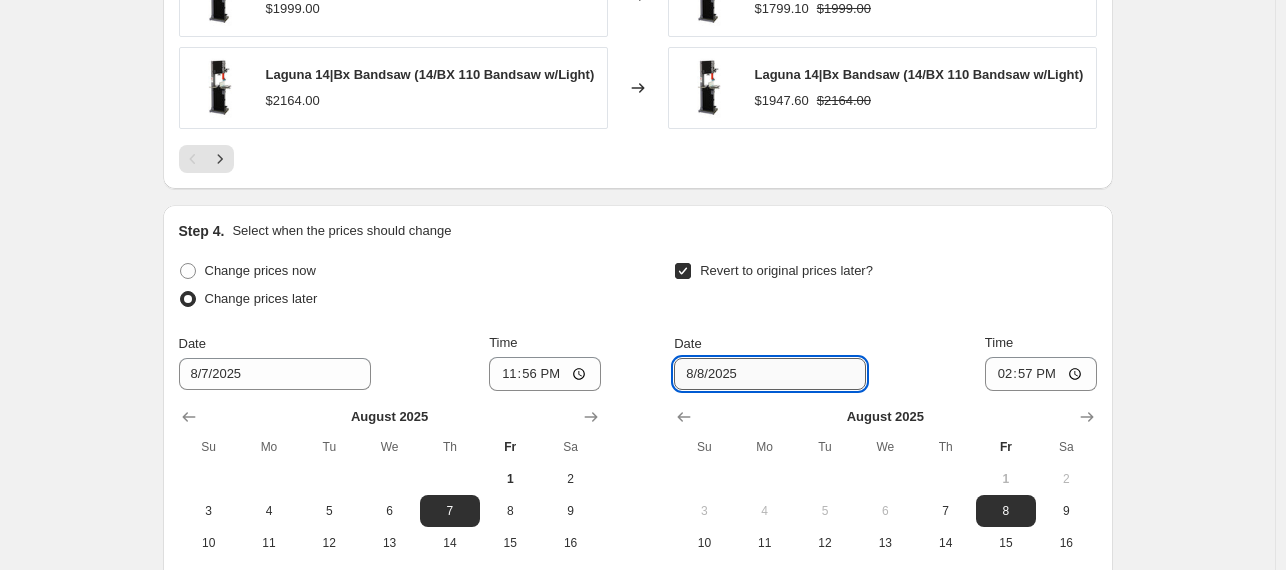 click on "8/8/2025" at bounding box center [770, 374] 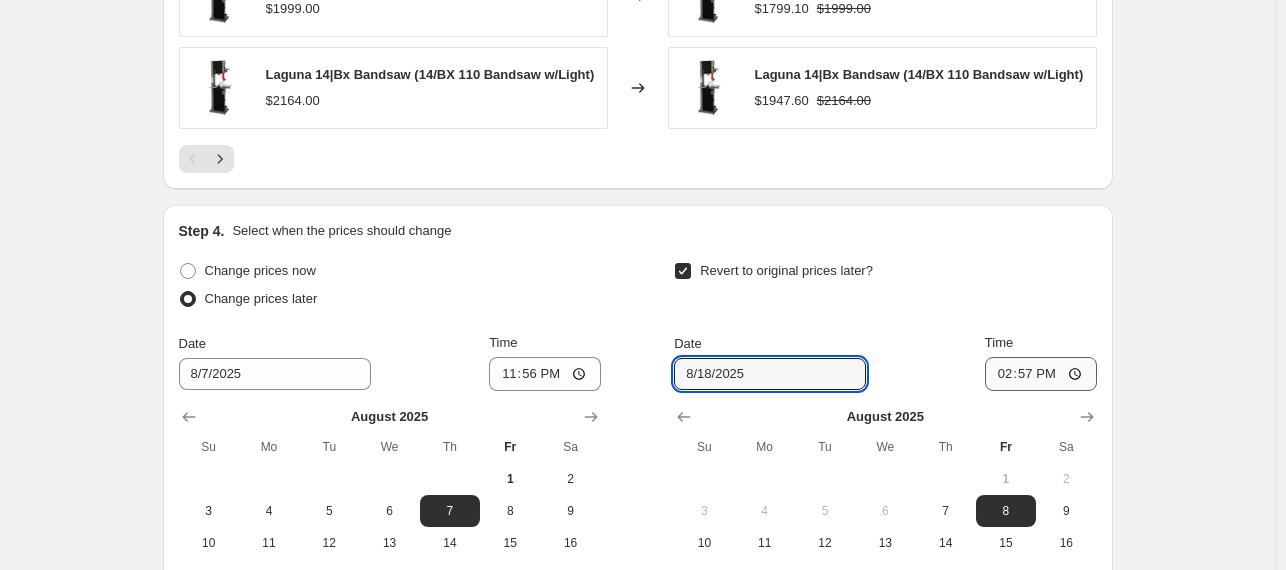 type on "8/18/2025" 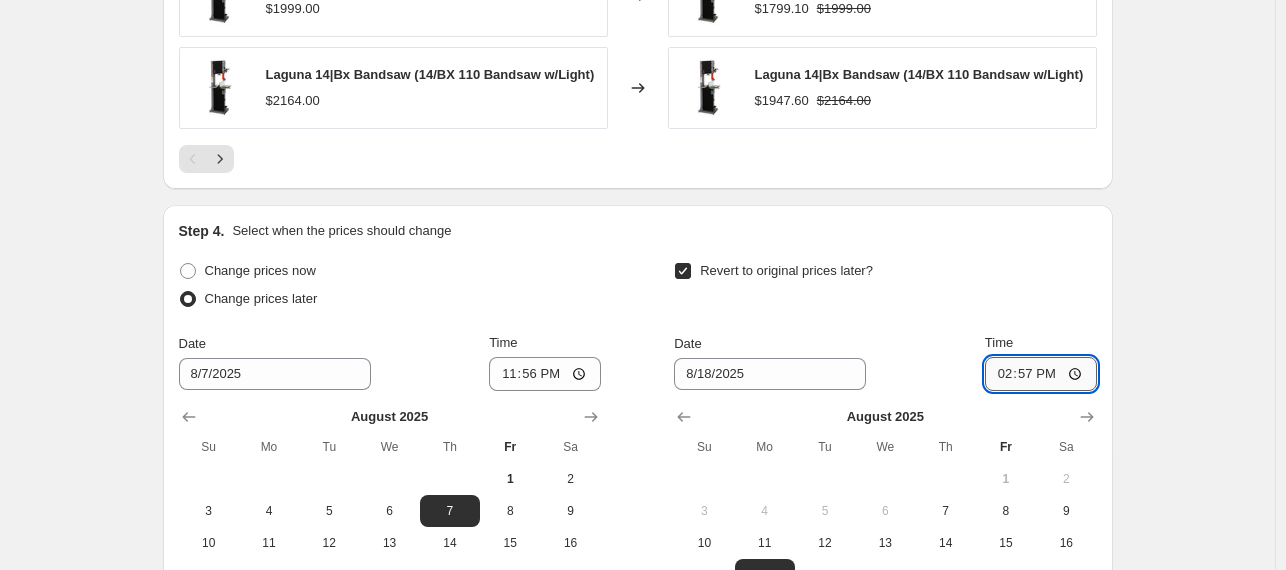 click on "14:57" at bounding box center (1041, 374) 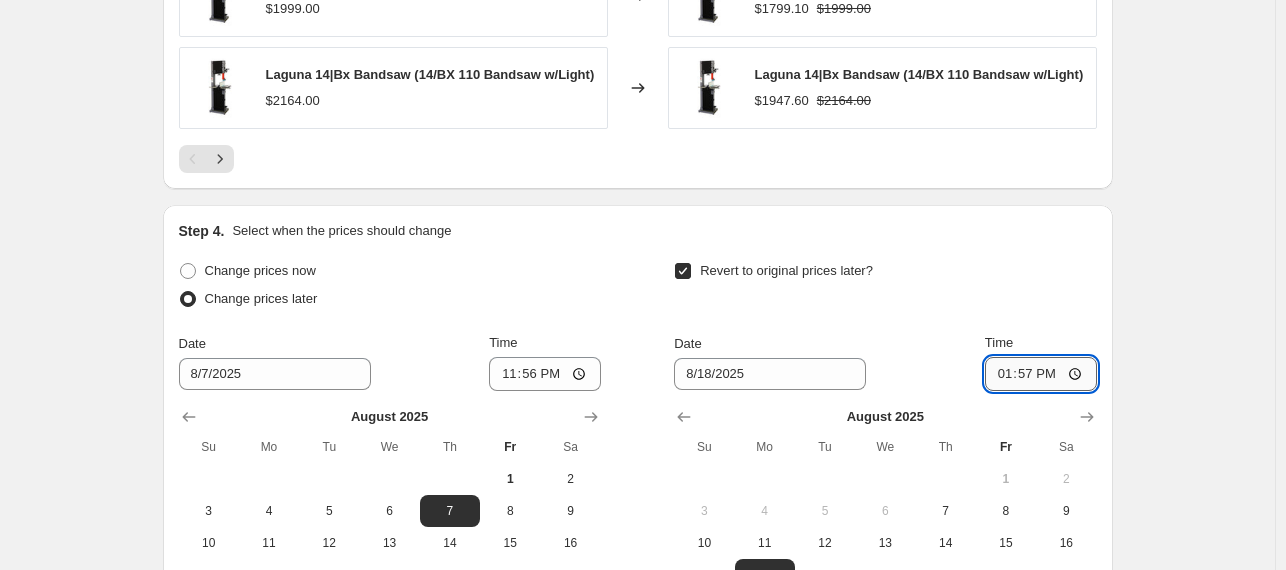 type on "23:57" 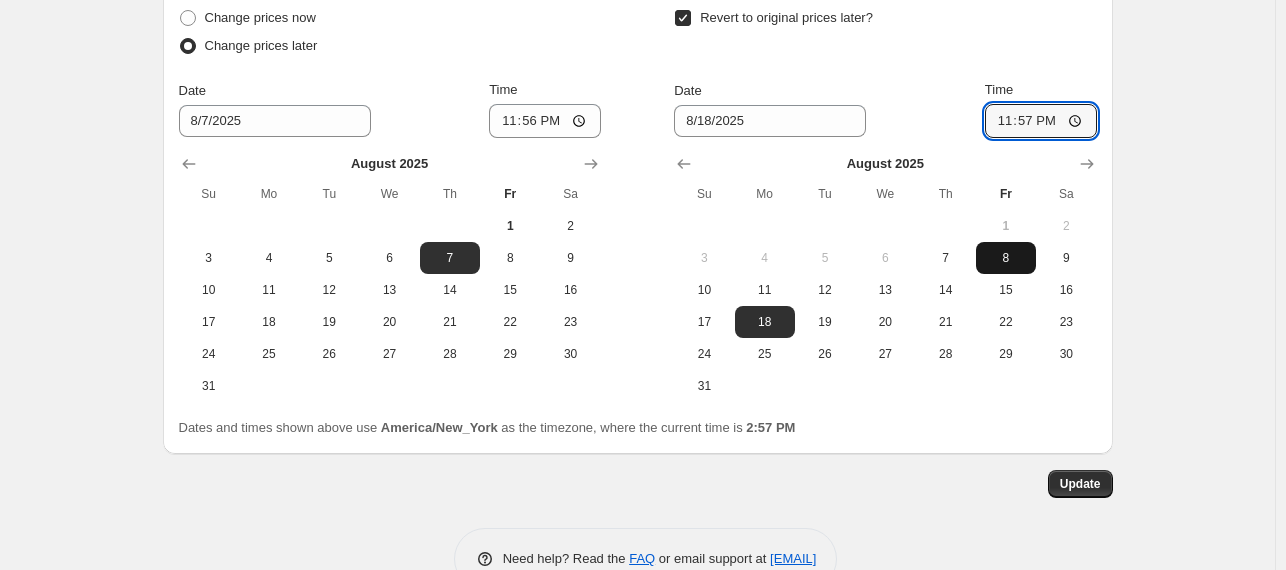 scroll, scrollTop: 2133, scrollLeft: 0, axis: vertical 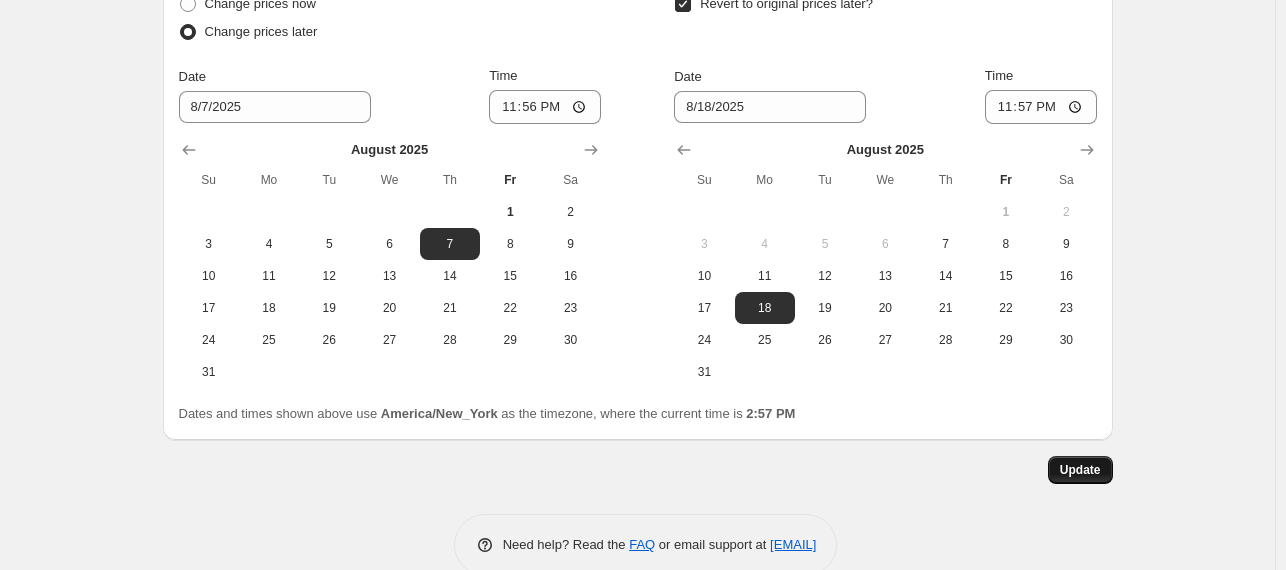 click on "Update" at bounding box center (1080, 470) 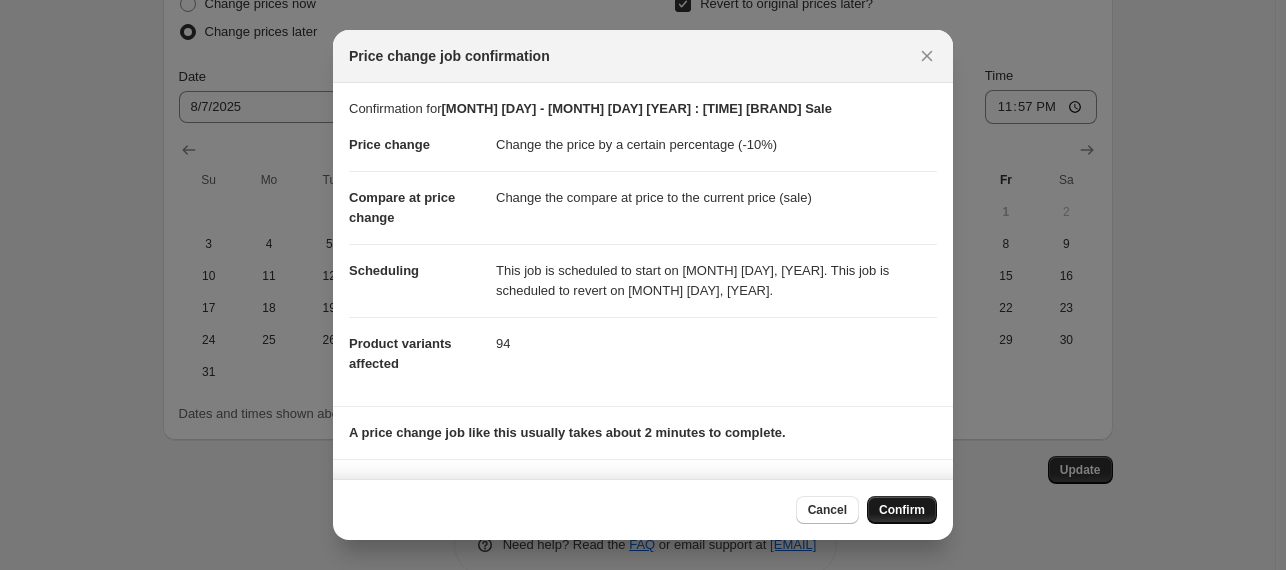click on "Confirm" at bounding box center [902, 510] 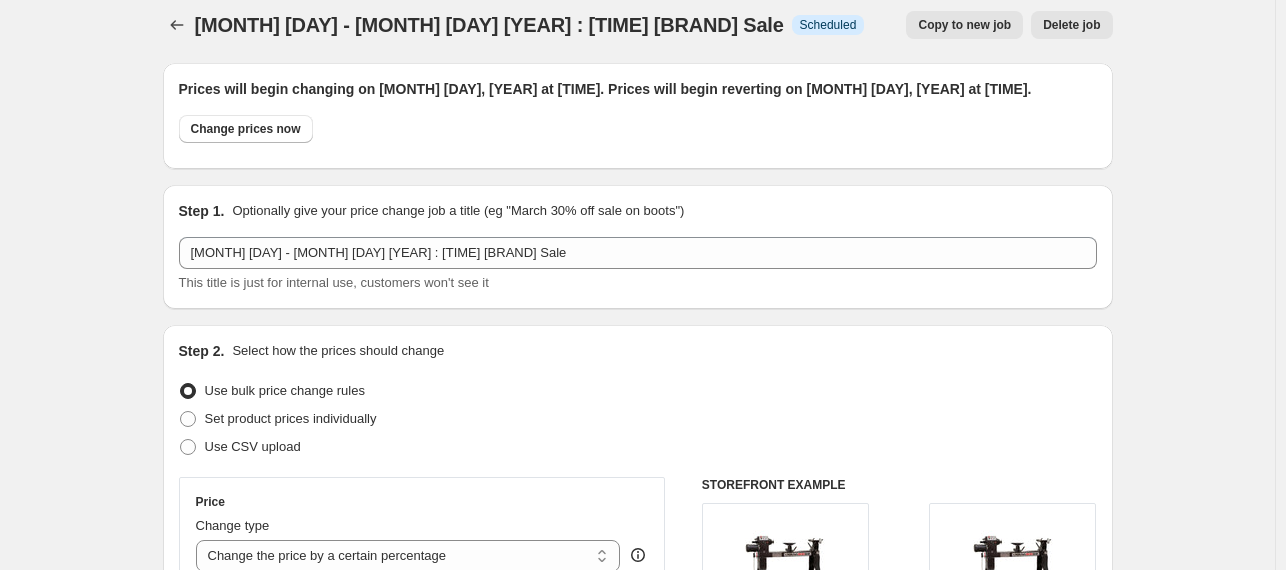 scroll, scrollTop: 0, scrollLeft: 0, axis: both 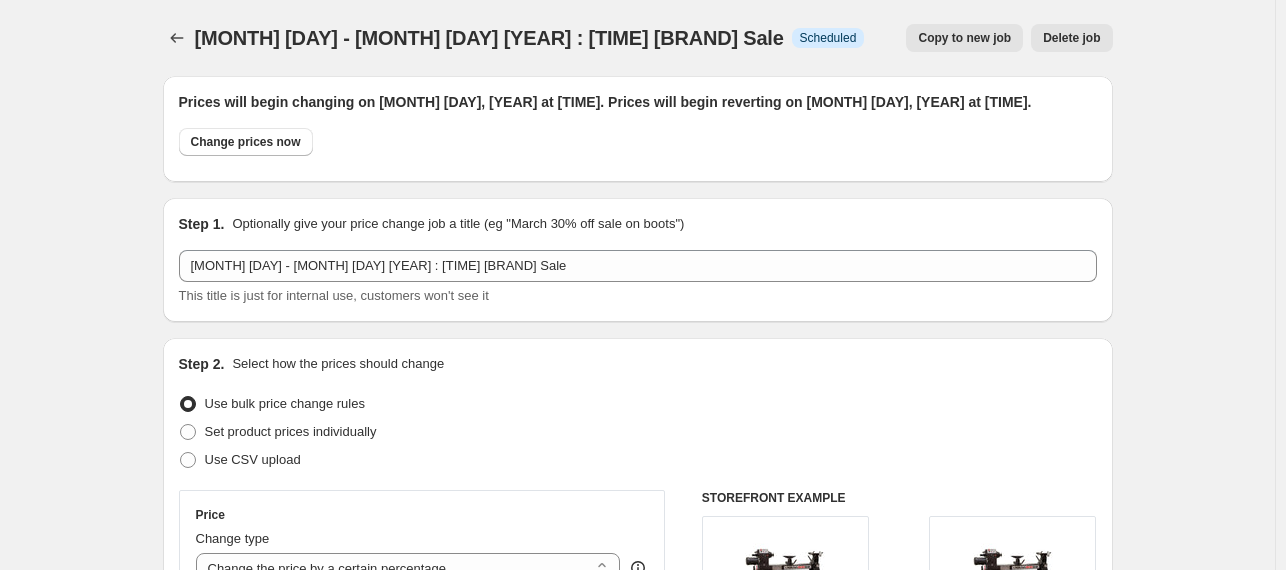 click on "Change prices now" at bounding box center (638, 147) 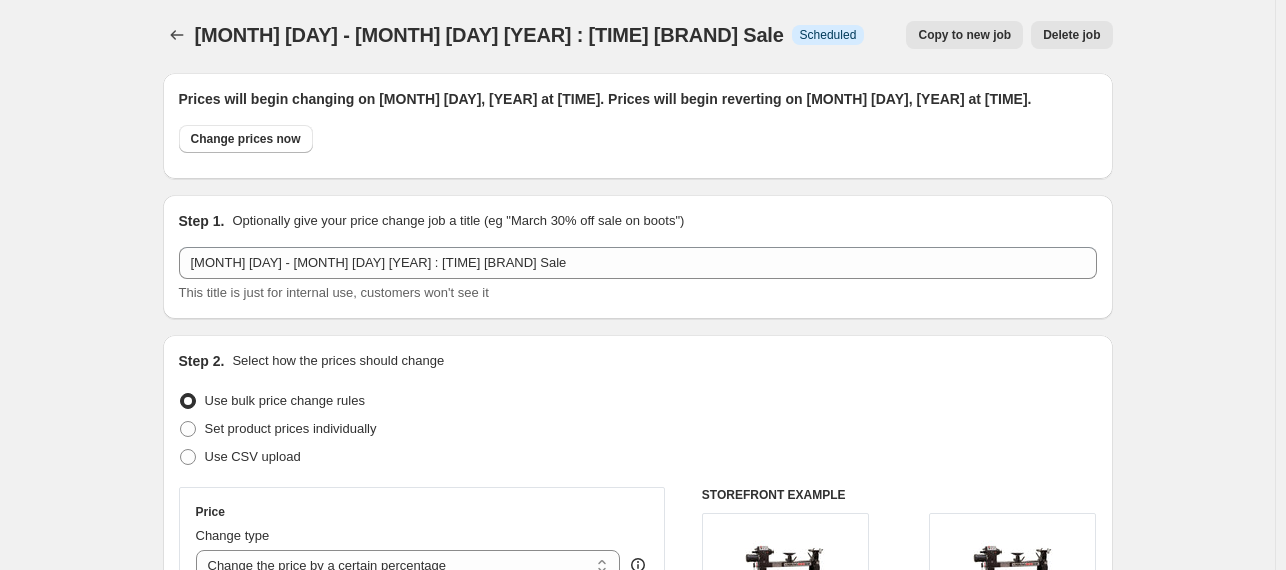 scroll, scrollTop: 0, scrollLeft: 0, axis: both 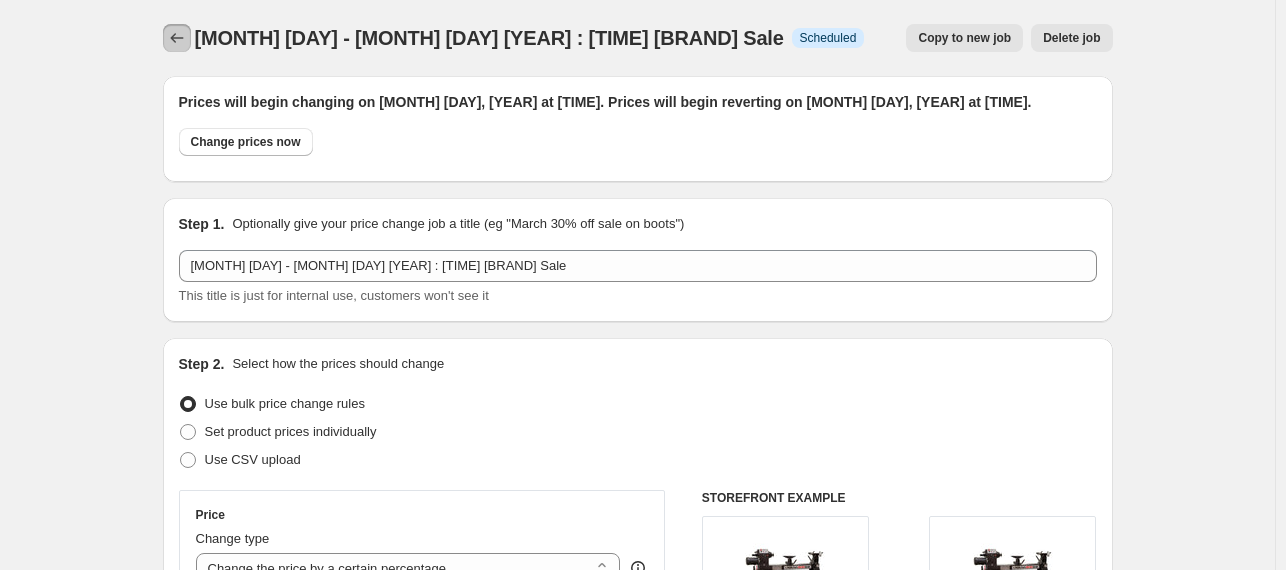 click 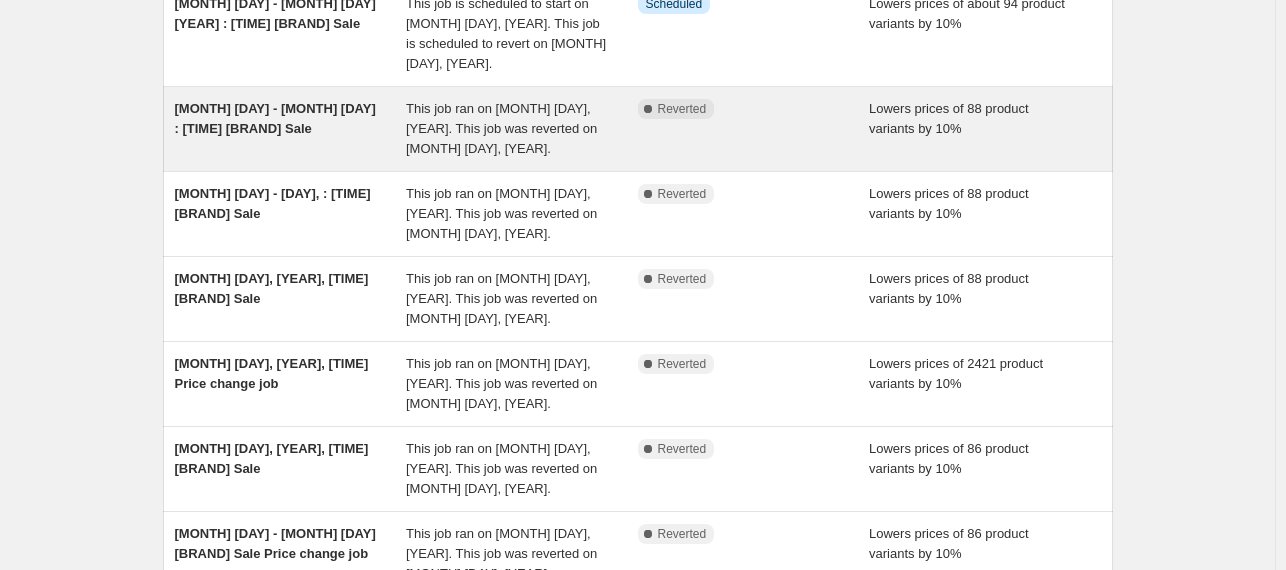 scroll, scrollTop: 0, scrollLeft: 0, axis: both 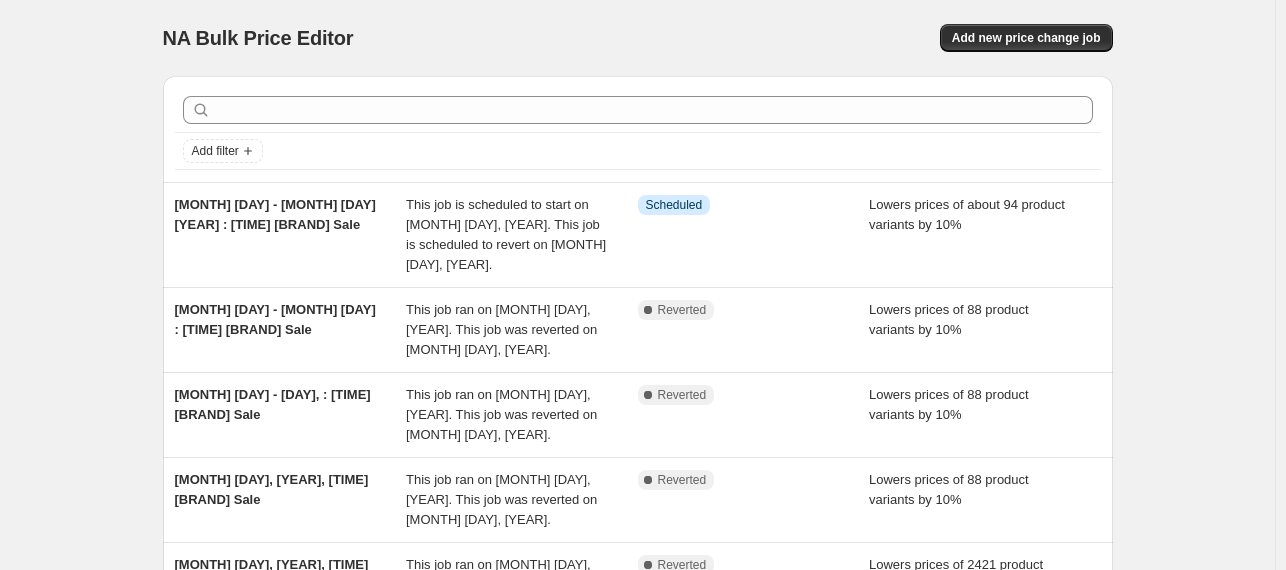 click on "NA Bulk Price Editor. This page is ready NA Bulk Price Editor Add new price change job Add filter   [MONTH] [DAY] - [MONTH] [DAY] [YEAR] : [TIME] [BRAND] Sale This job is scheduled to start on [MONTH] [DAY], [YEAR]. This job is scheduled to revert on [MONTH] [DAY], [YEAR]. Info Scheduled Lowers prices of about 94 product variants by 10% [MONTH] [DAY] - [MONTH] [DAY] : [TIME] [BRAND] Sale This job ran on [MONTH] [DAY], [YEAR]. This job was reverted on [MONTH] [DAY], [YEAR]. Complete Reverted Lowers prices of 88 product variants by 10% [MONTH] [DAY] - [DAY], : [TIME] [BRAND] Sale This job ran on [MONTH] [DAY], [YEAR]. This job was reverted on [MONTH] [DAY], [YEAR]. Complete Reverted Lowers prices of 88 product variants by 10% [MONTH] [DAY], [YEAR], [TIME] [BRAND] Sale This job ran on [MONTH] [DAY], [YEAR]. This job was reverted on [MONTH] [DAY], [YEAR]. Complete Reverted Lowers prices of 88 product variants by 10% [MONTH] [DAY], [YEAR], [TIME] Price change job This job ran on [MONTH] [DAY], [YEAR]. This job was reverted on [MONTH] [DAY], [YEAR]. Complete Reverted [MONTH] [DAY], [YEAR], [TIME] [BRAND] Sale" at bounding box center (637, 582) 